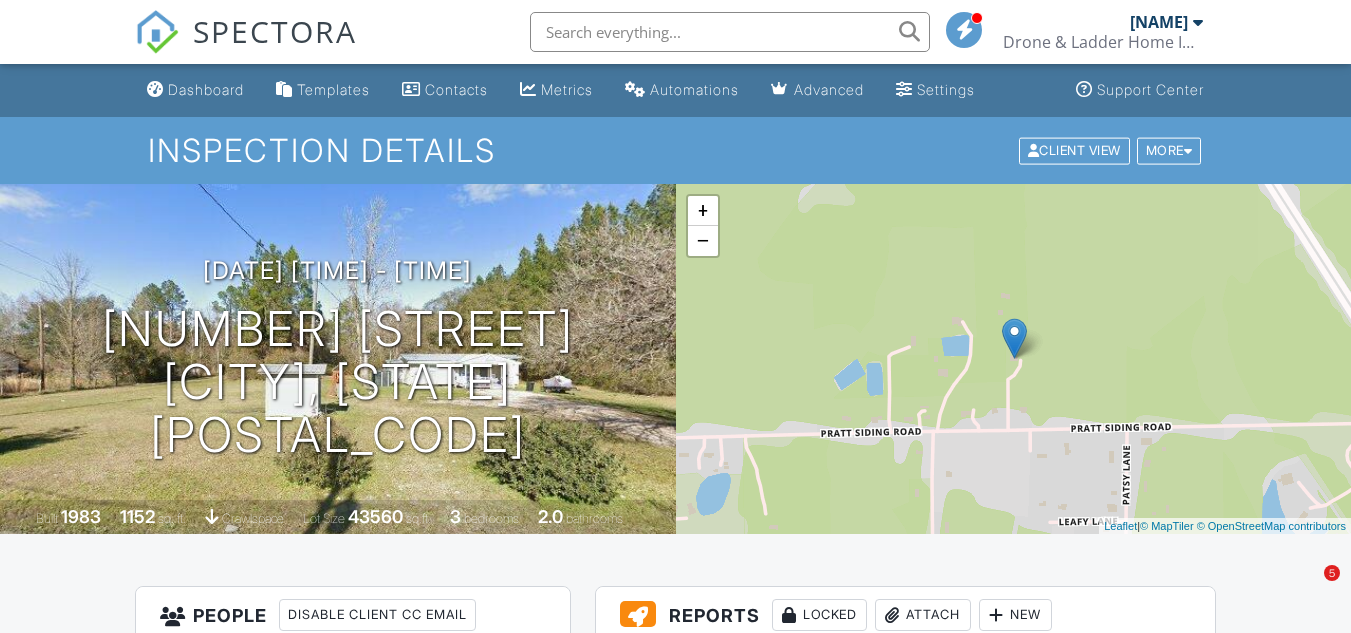 scroll, scrollTop: 1383, scrollLeft: 0, axis: vertical 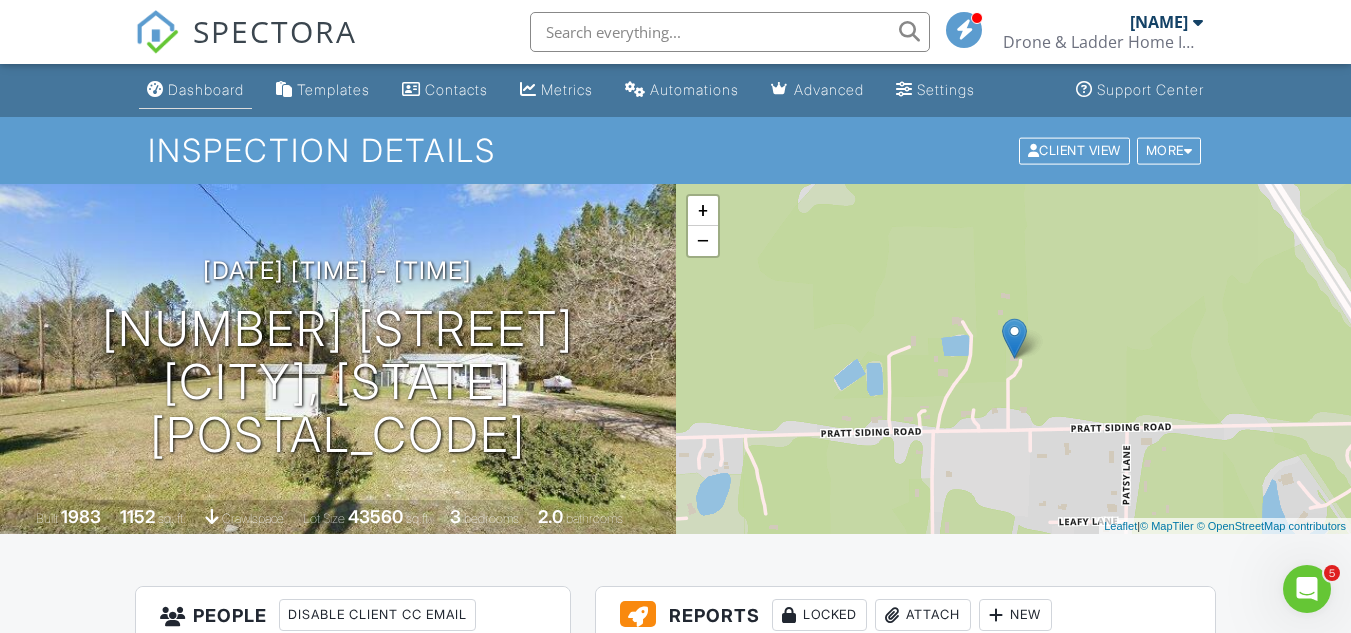 click on "Dashboard" at bounding box center (206, 89) 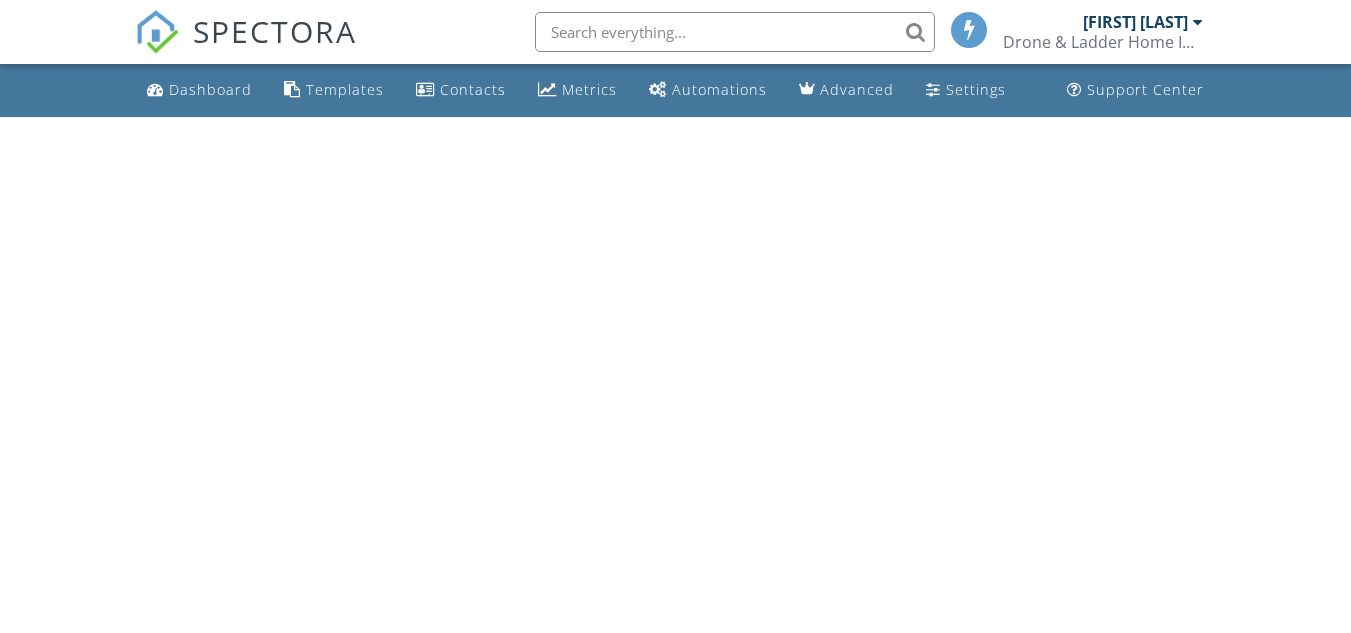 scroll, scrollTop: 0, scrollLeft: 0, axis: both 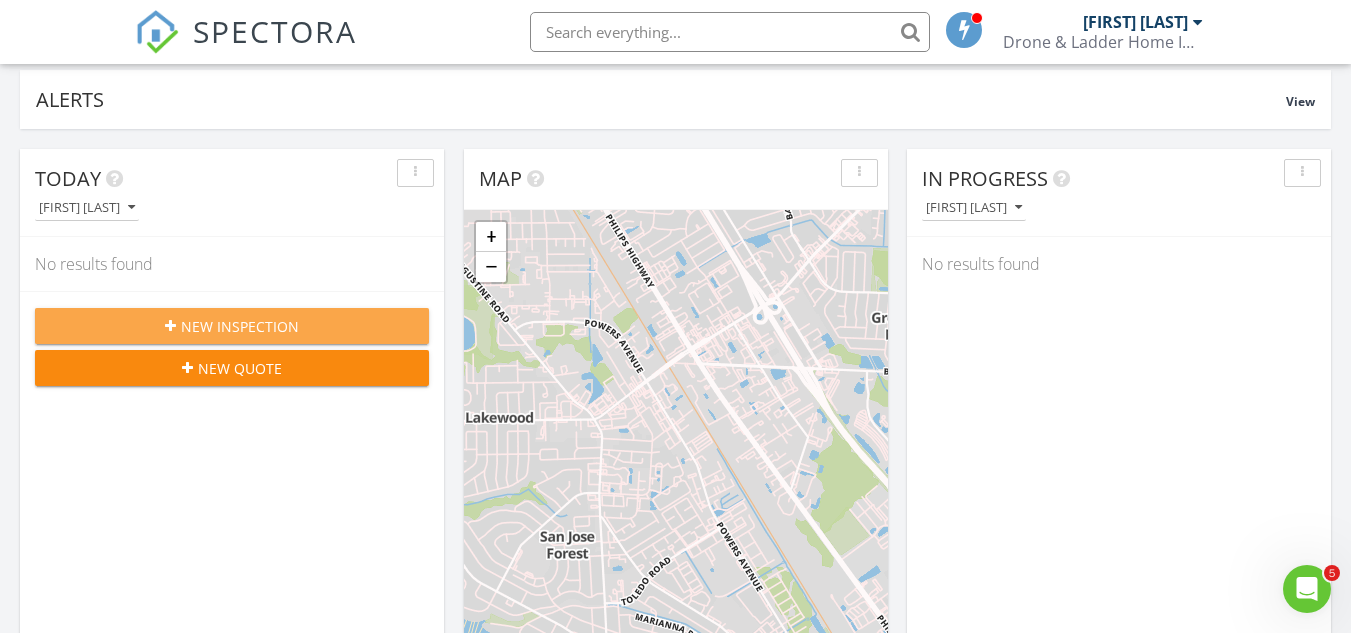 click on "New Inspection" at bounding box center (240, 326) 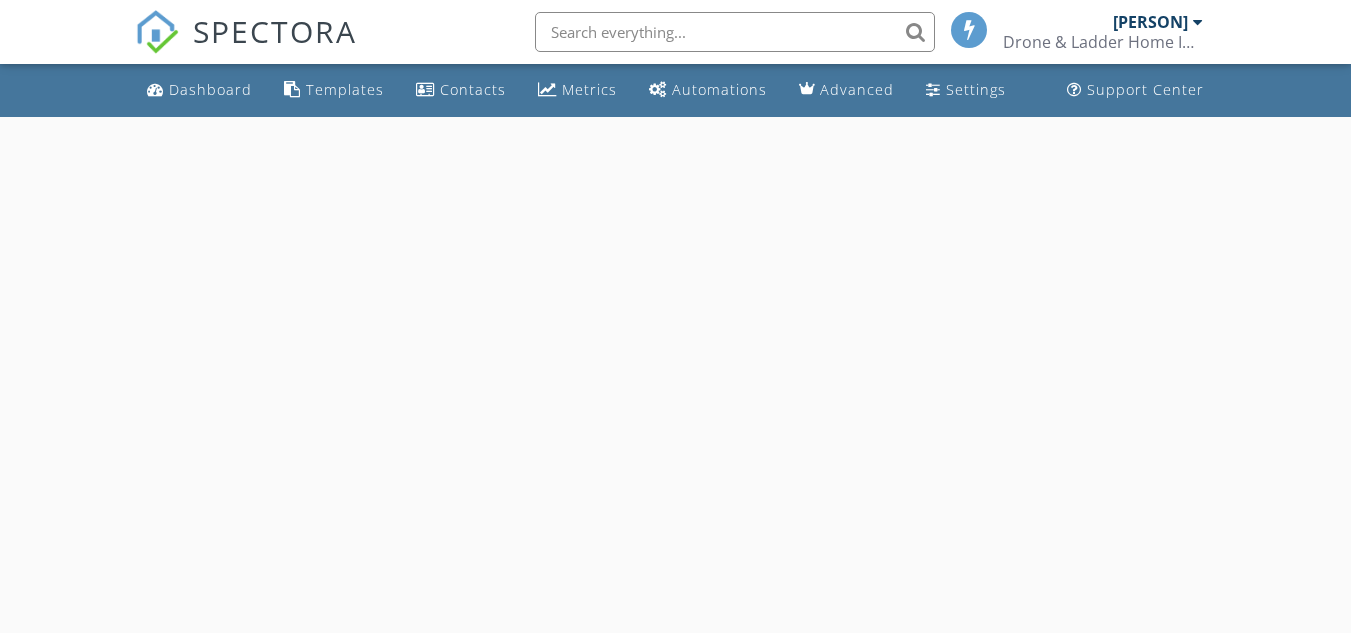 scroll, scrollTop: 0, scrollLeft: 0, axis: both 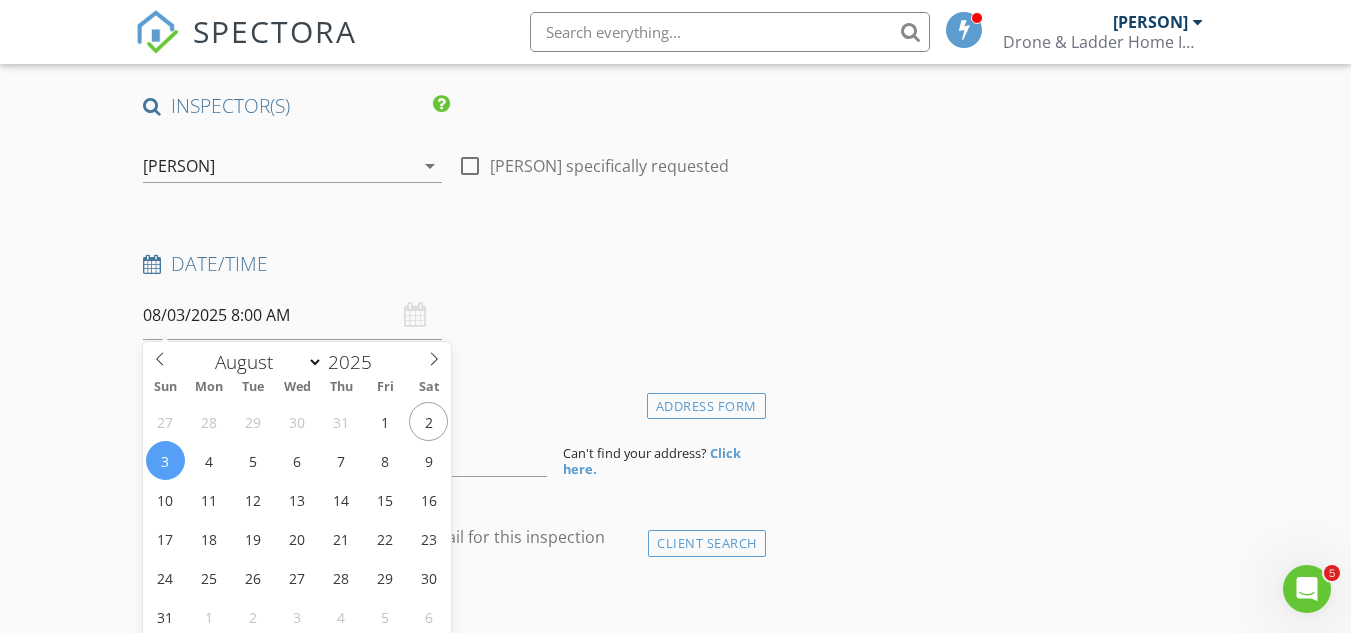 click on "08/03/2025 8:00 AM" at bounding box center (292, 315) 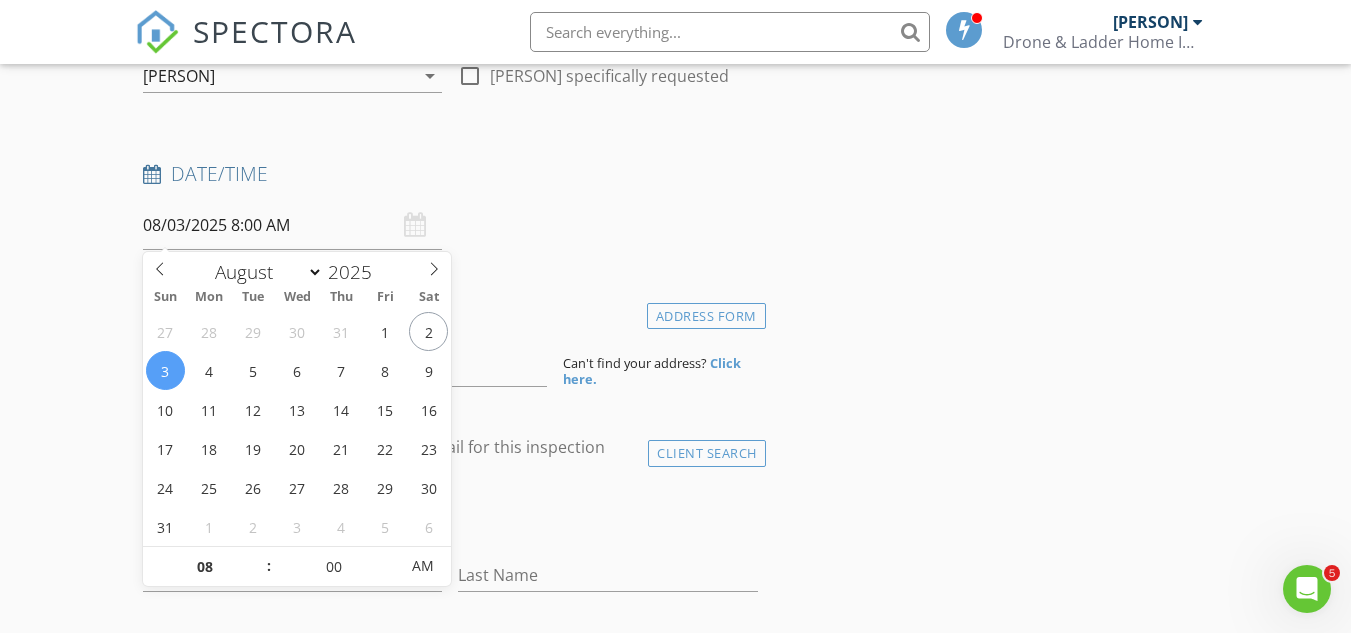 scroll, scrollTop: 276, scrollLeft: 0, axis: vertical 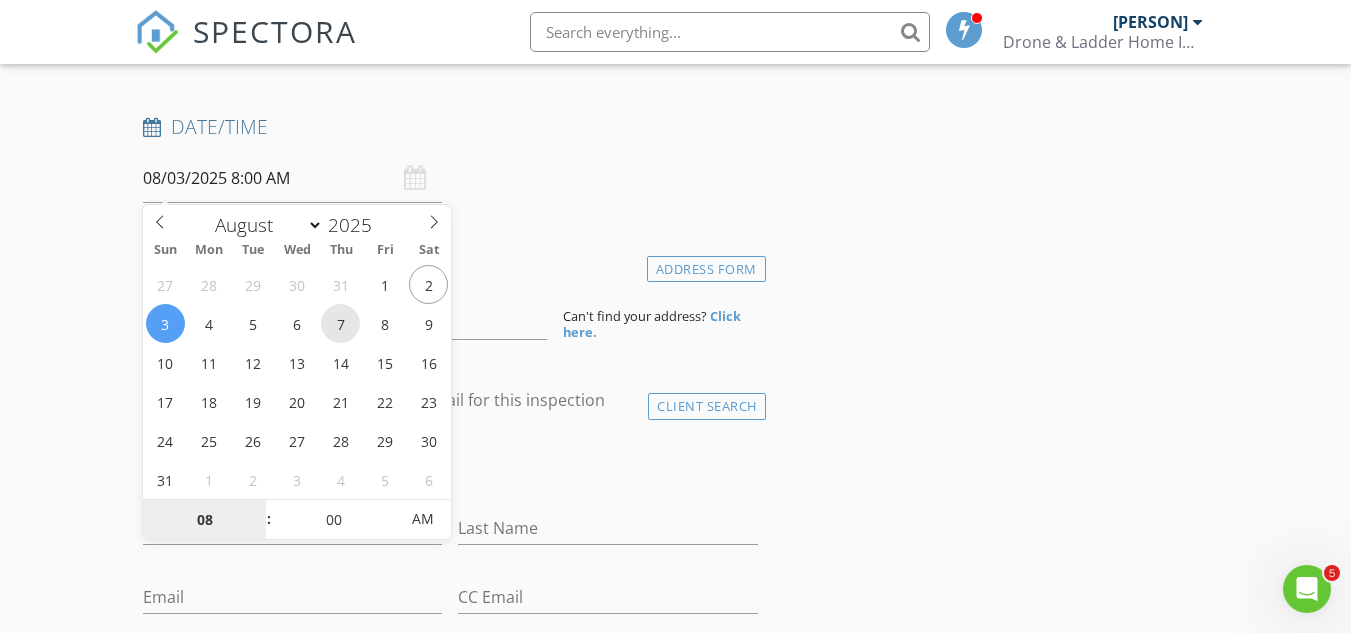 type on "08/07/2025 8:00 AM" 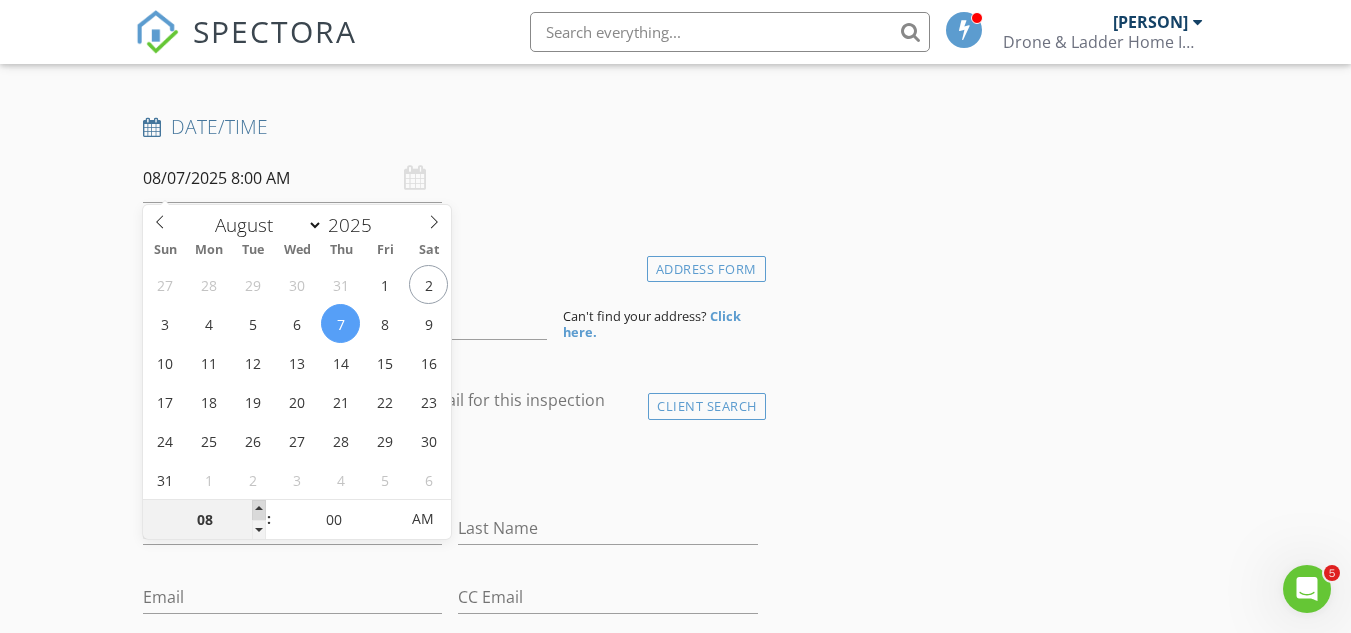type on "09" 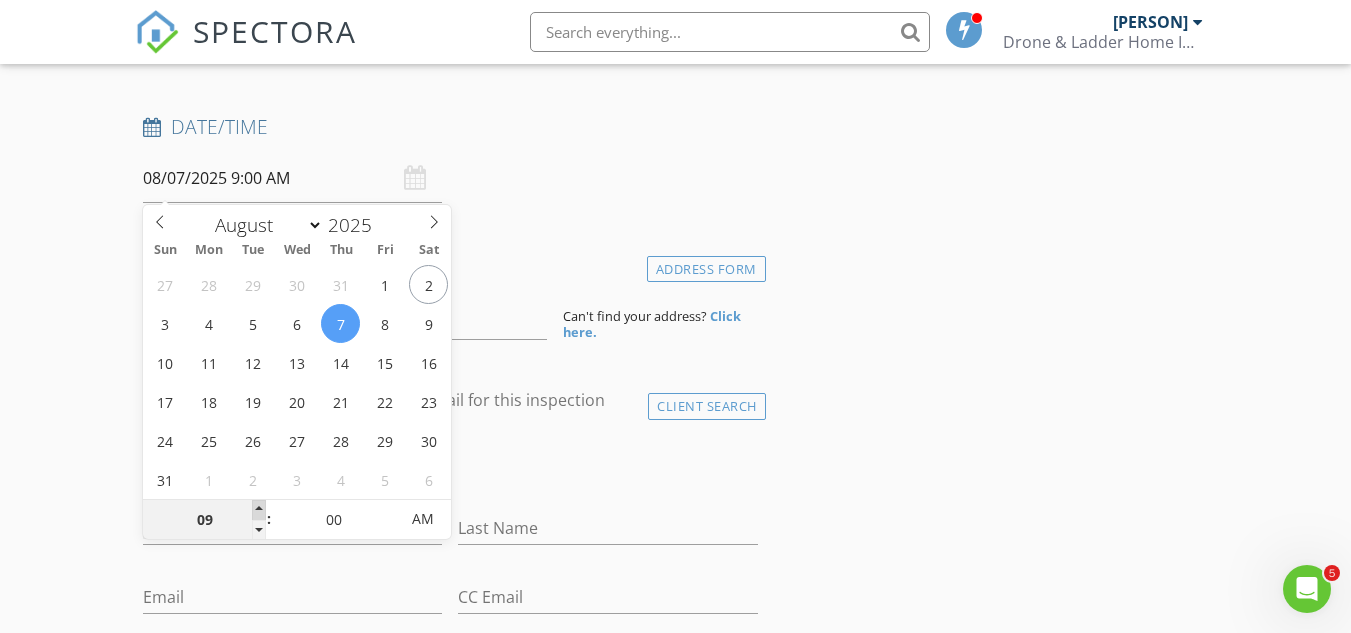 click at bounding box center [259, 510] 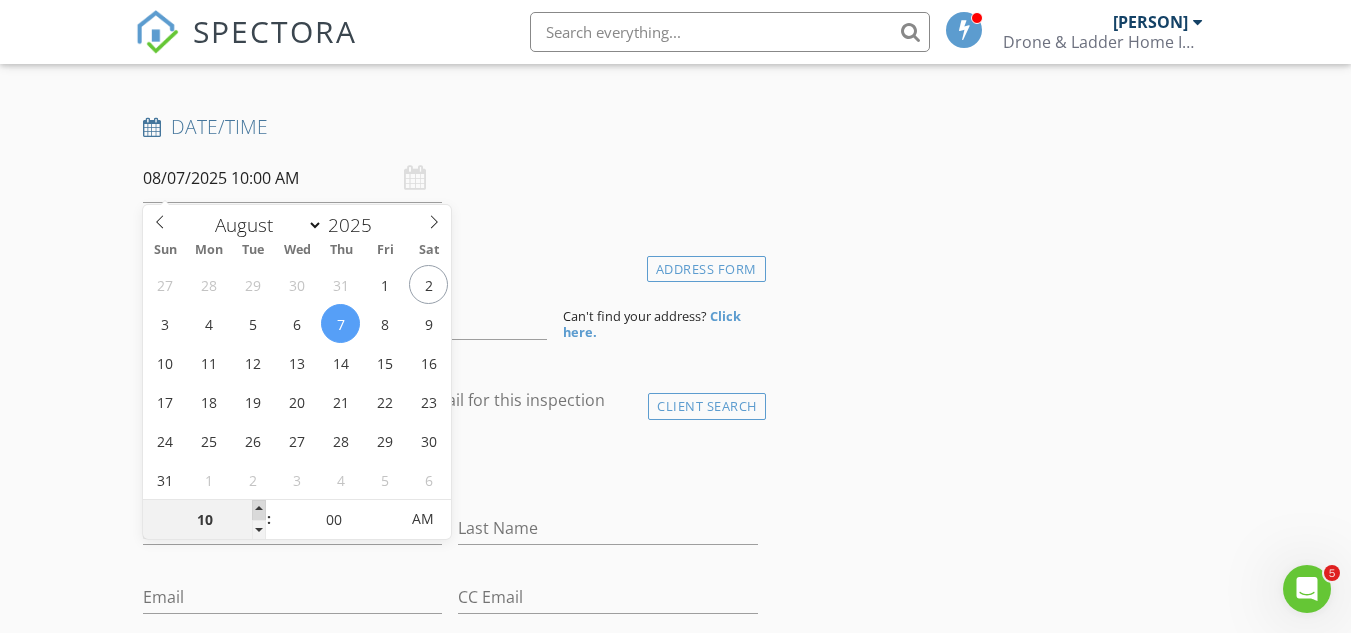 click at bounding box center [259, 510] 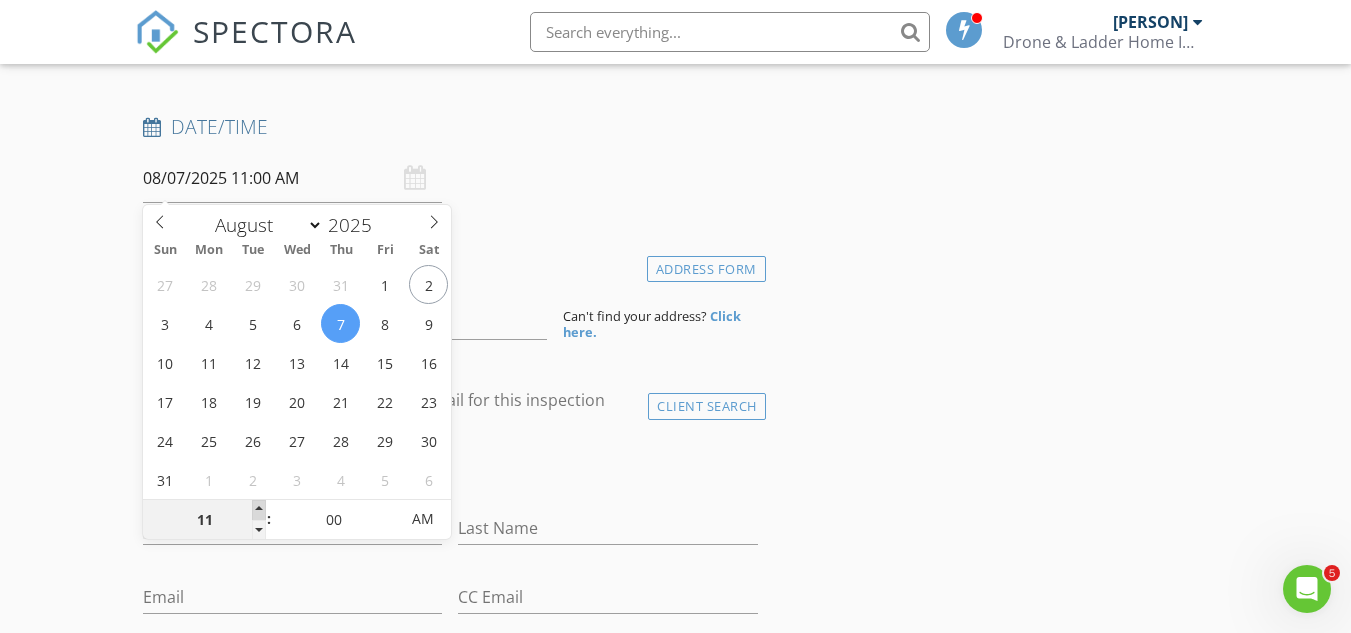 click at bounding box center [259, 510] 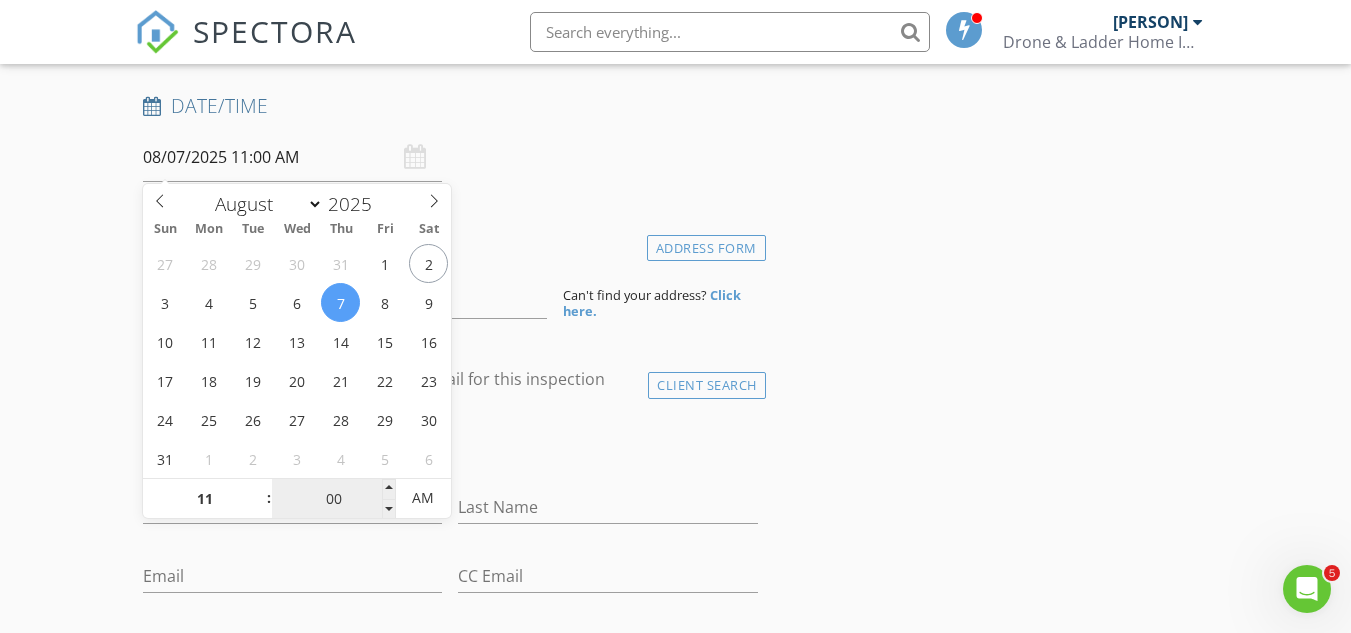 scroll, scrollTop: 298, scrollLeft: 0, axis: vertical 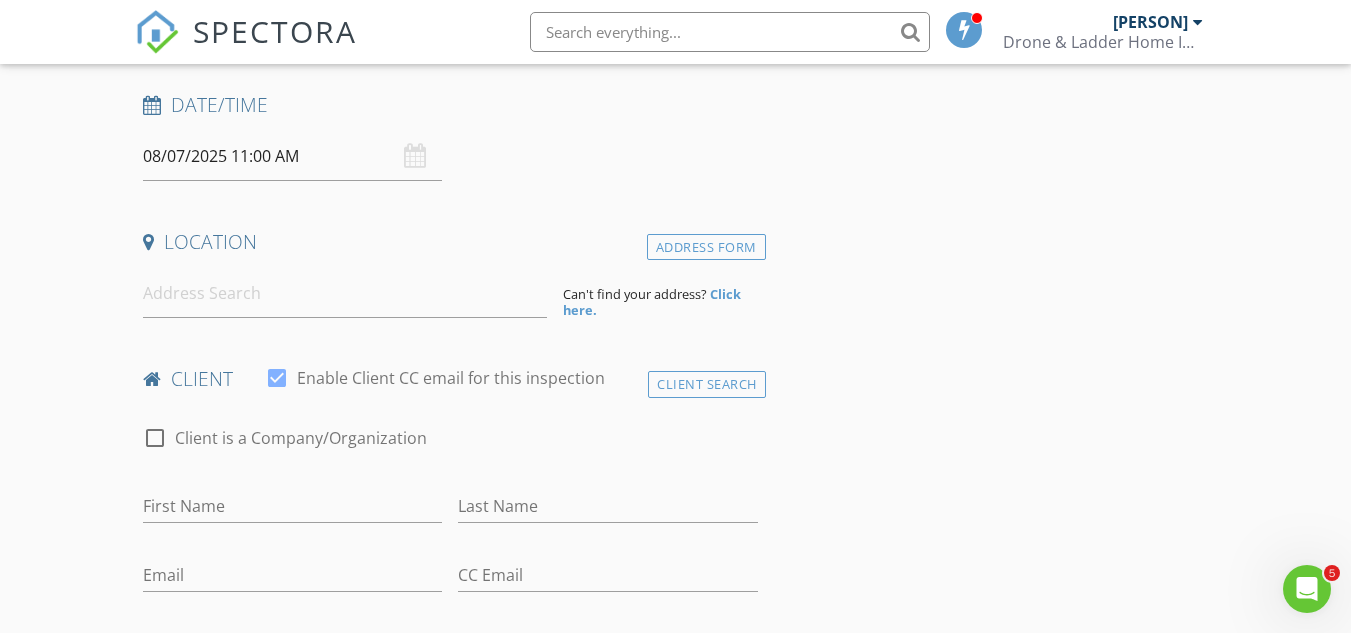 click at bounding box center [292, 537] 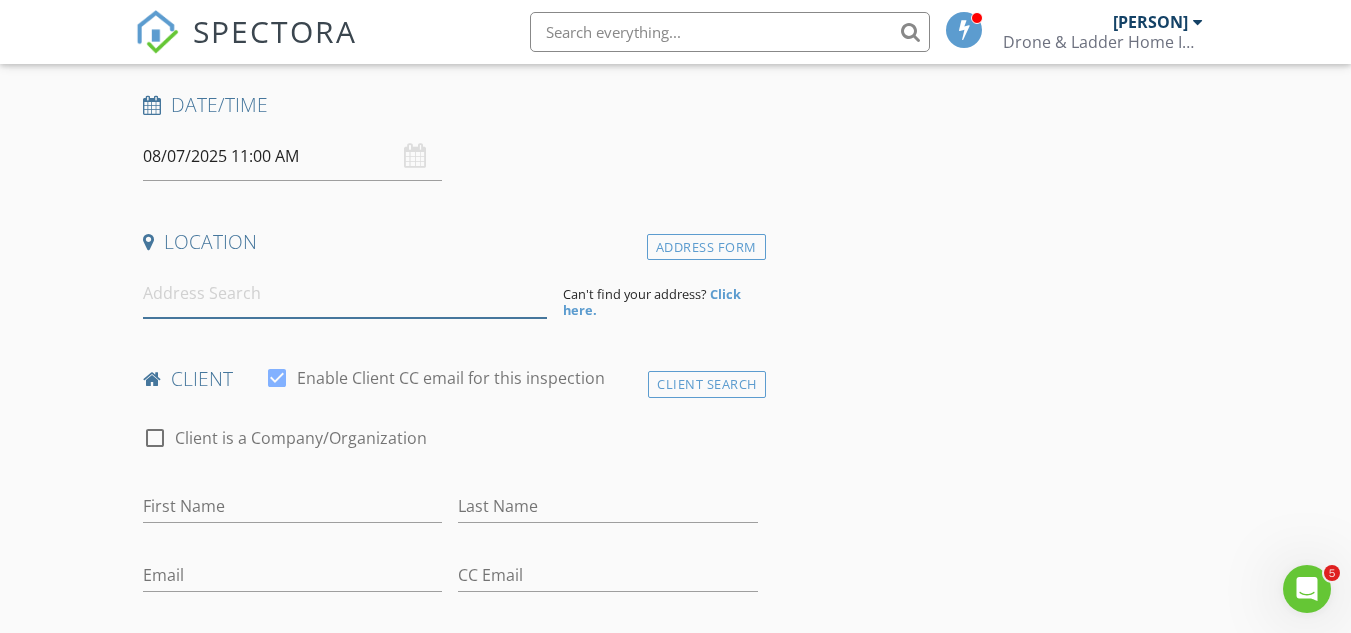click at bounding box center (345, 293) 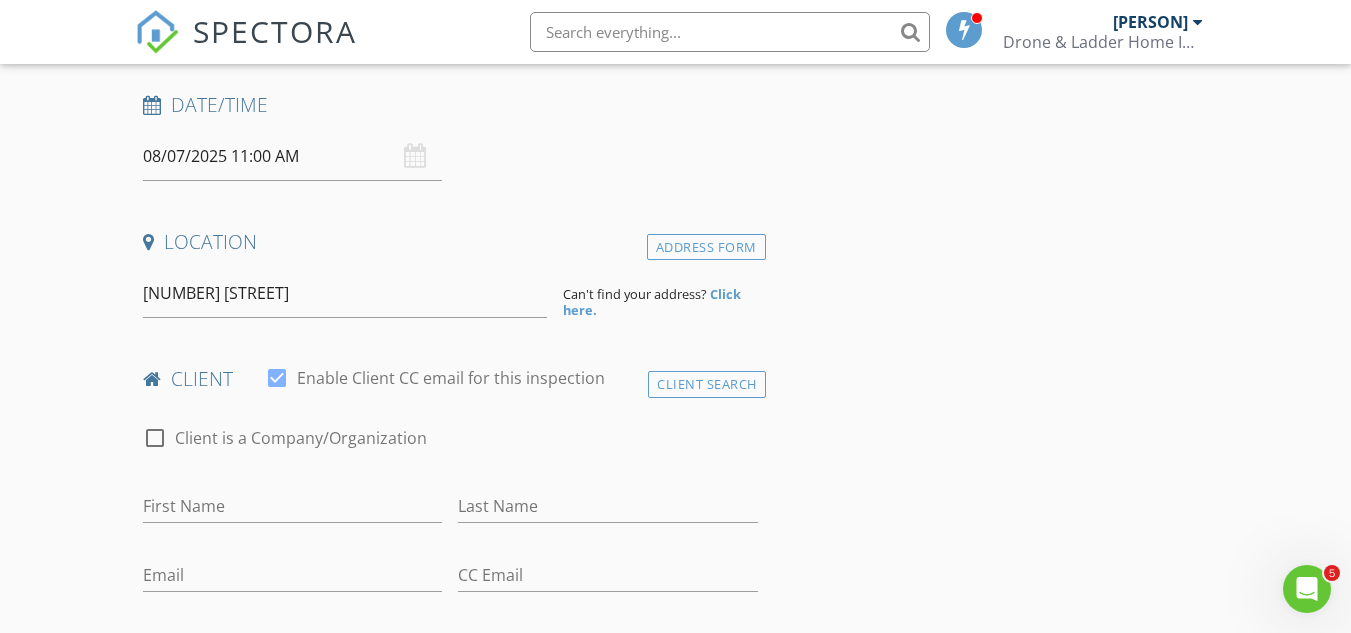 type on "12462 Harbor Winds Dr N, Jacksonville, FL, USA" 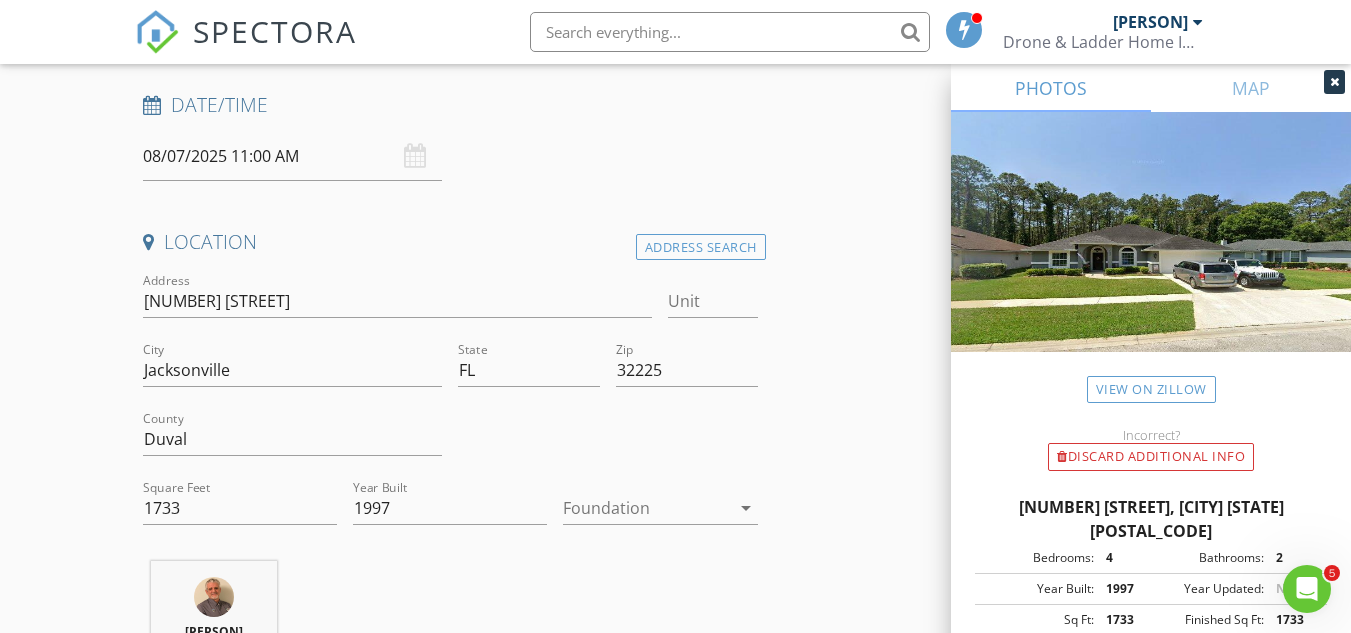 click at bounding box center (646, 508) 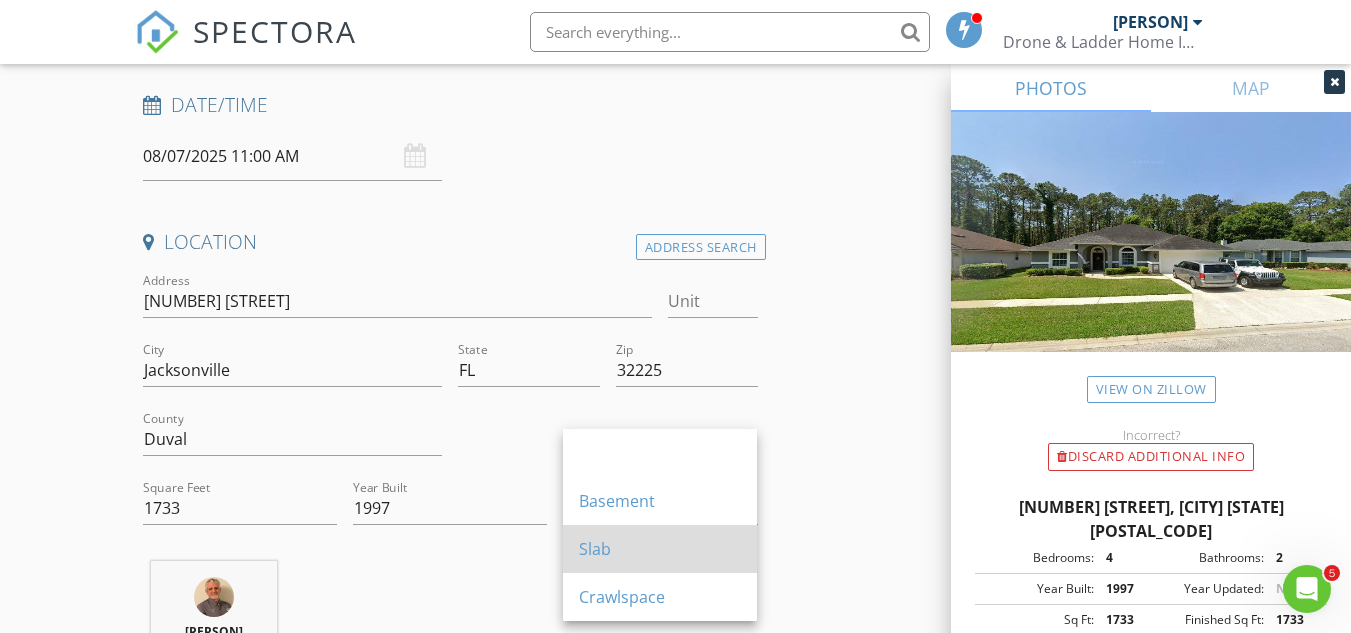 click on "Slab" at bounding box center [660, 549] 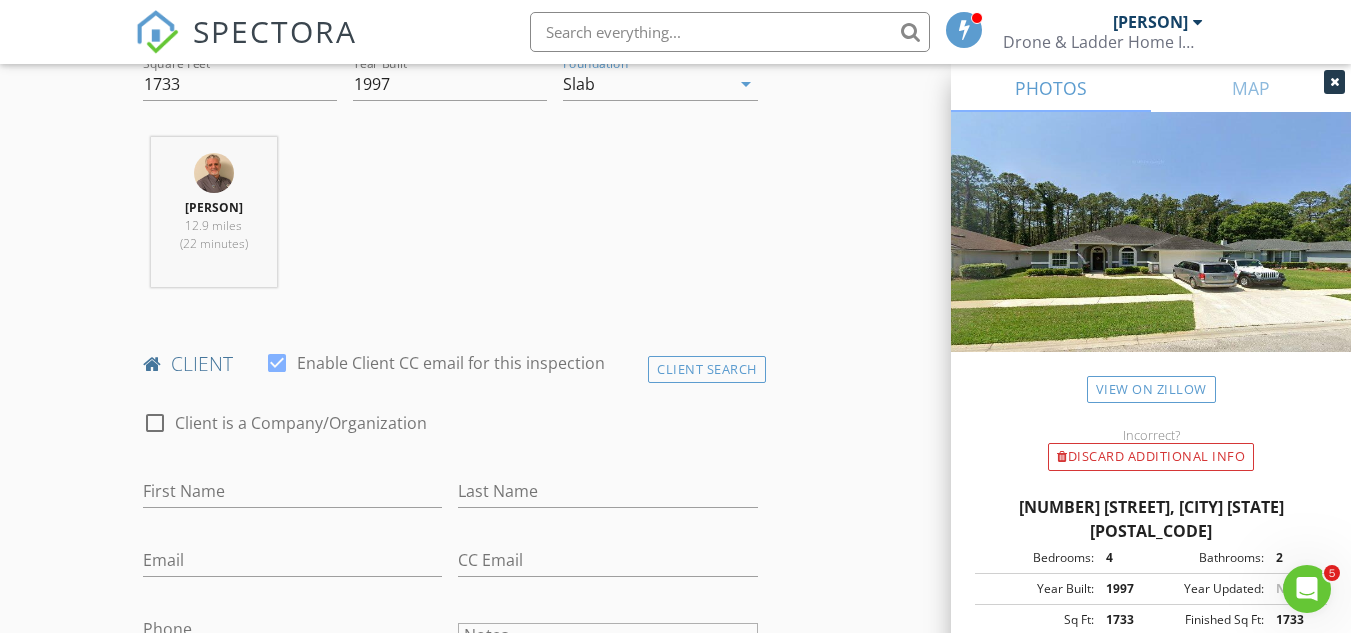 scroll, scrollTop: 723, scrollLeft: 0, axis: vertical 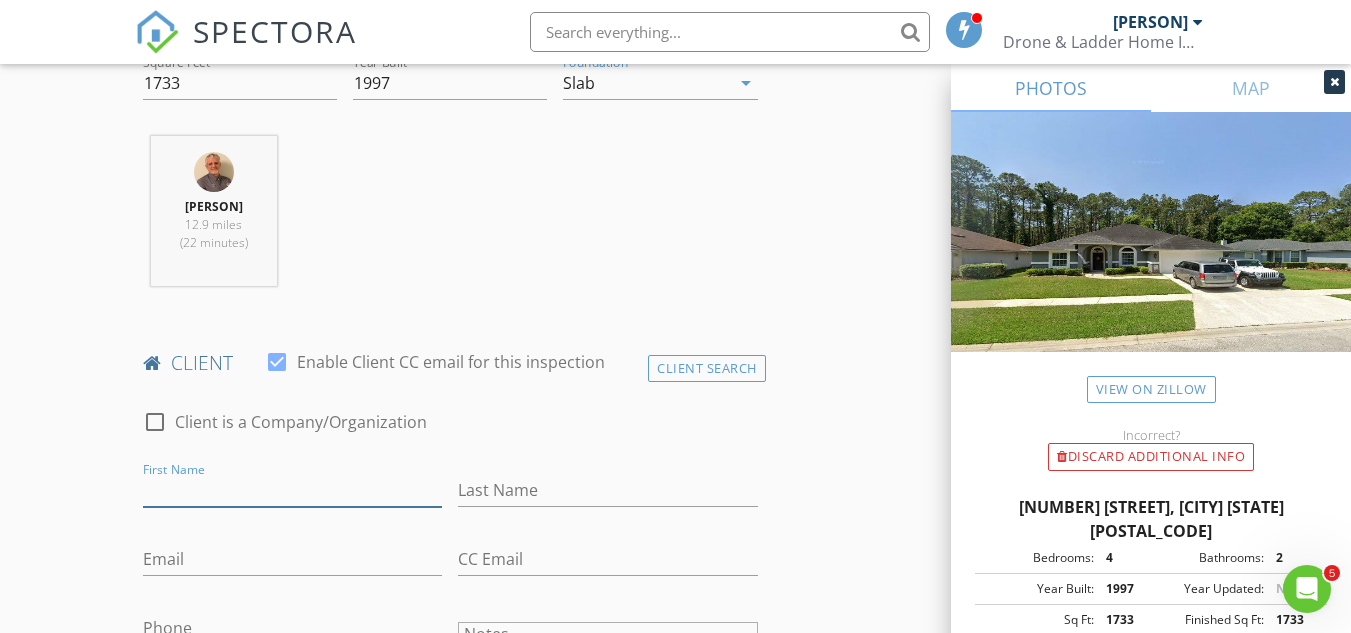 click on "First Name" at bounding box center [292, 490] 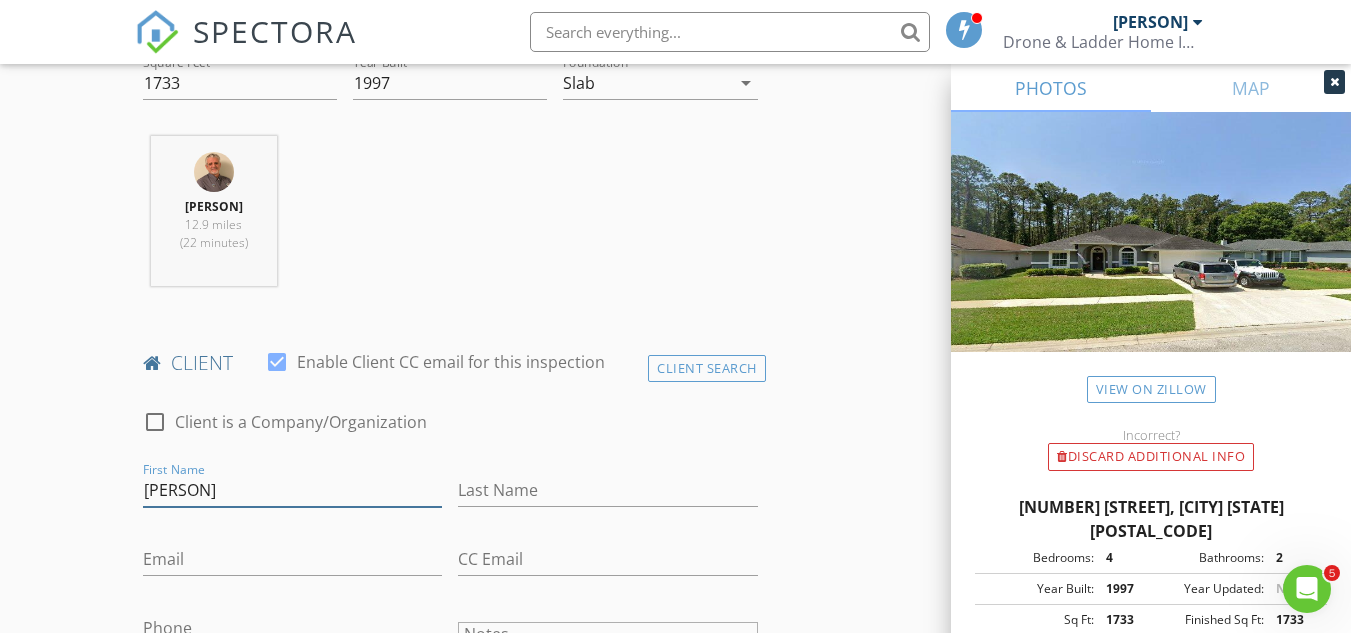 type on "Sheryl" 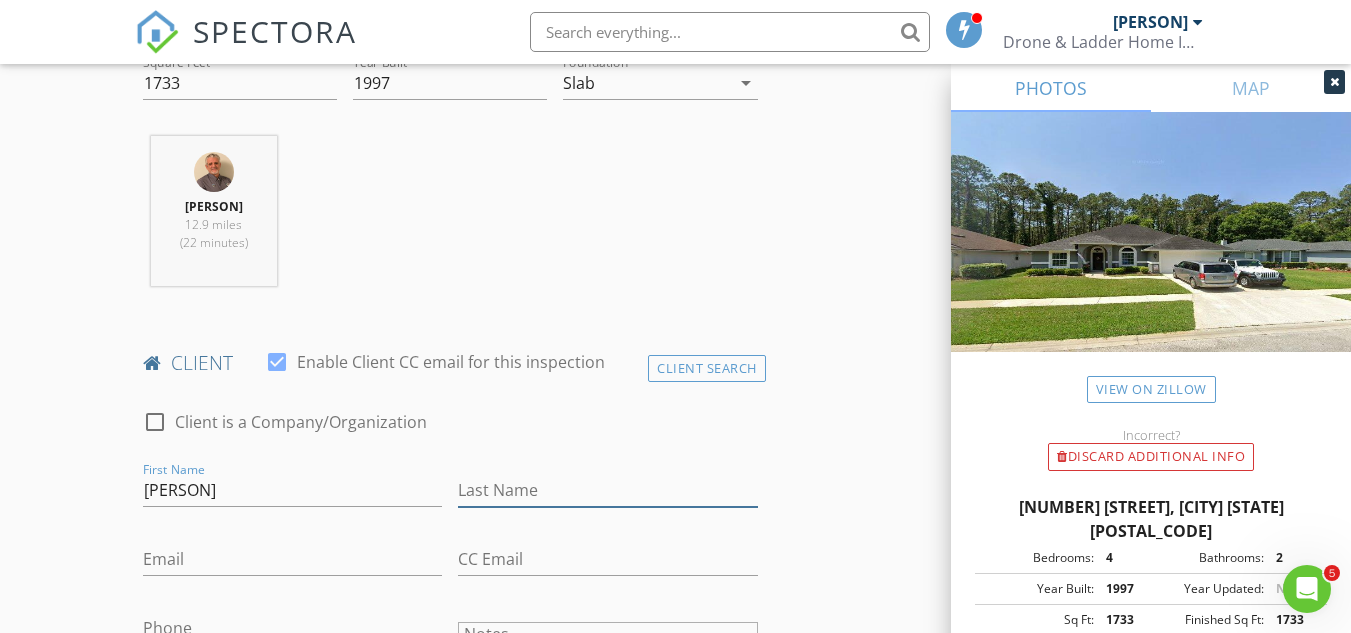 click on "Last Name" at bounding box center (607, 490) 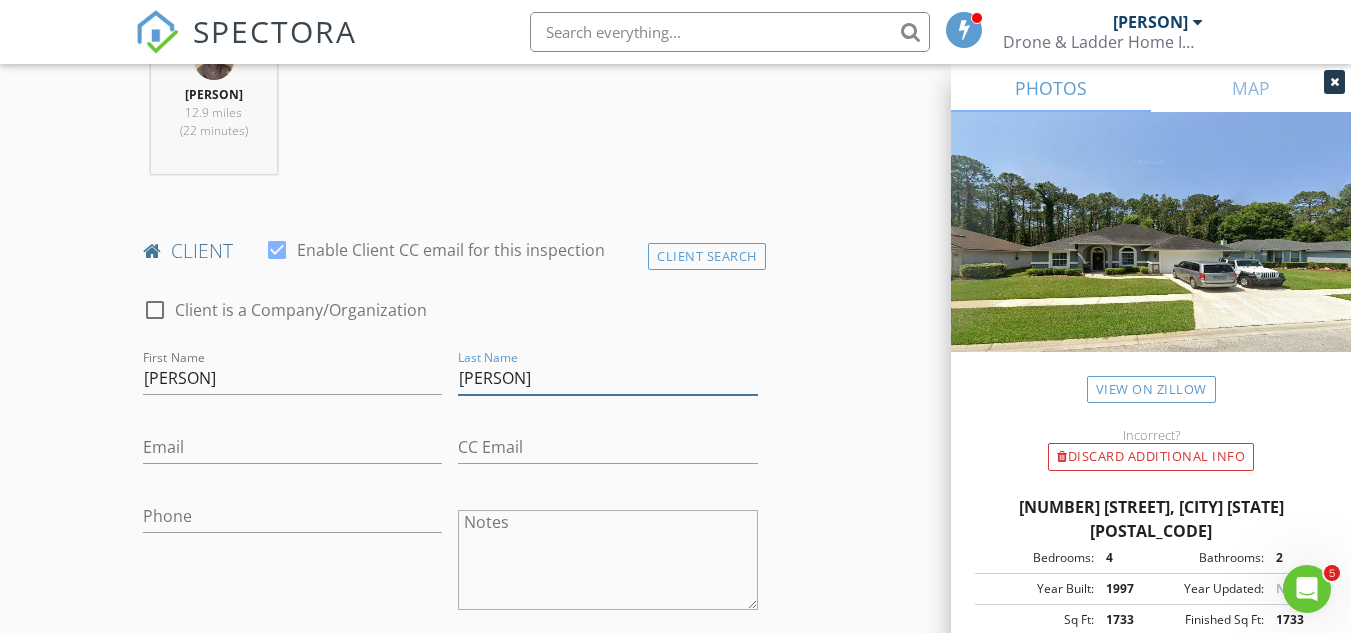 scroll, scrollTop: 846, scrollLeft: 0, axis: vertical 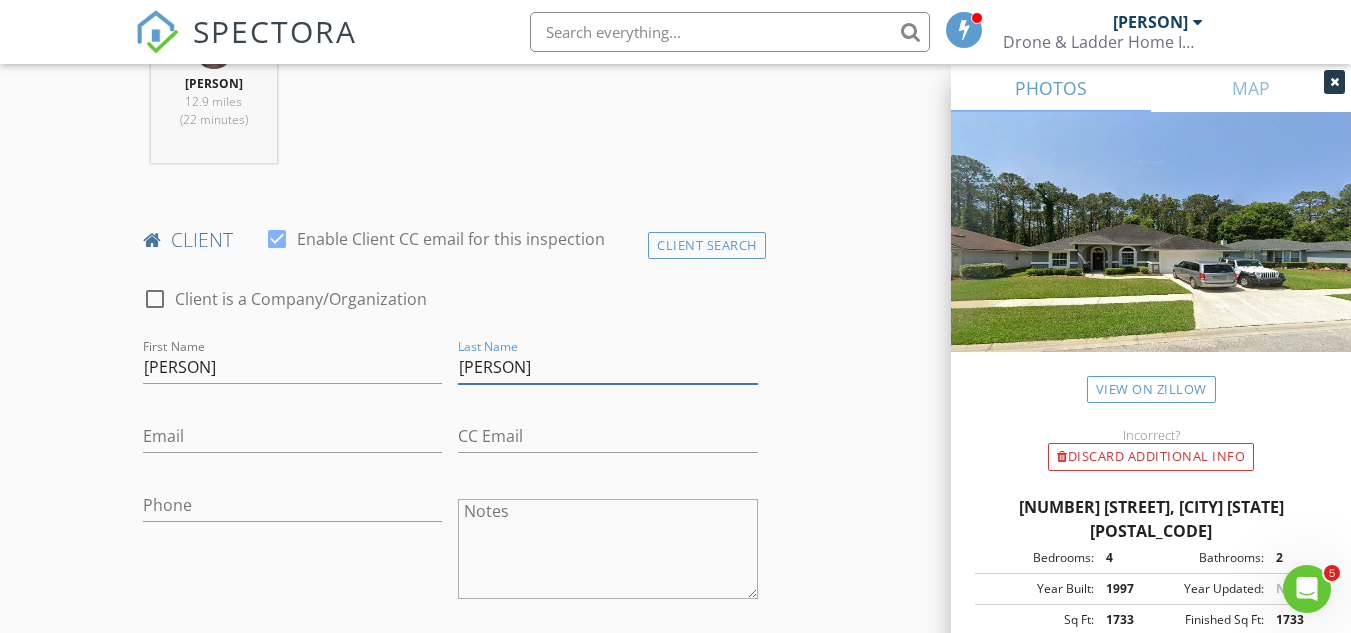 type on "Casey" 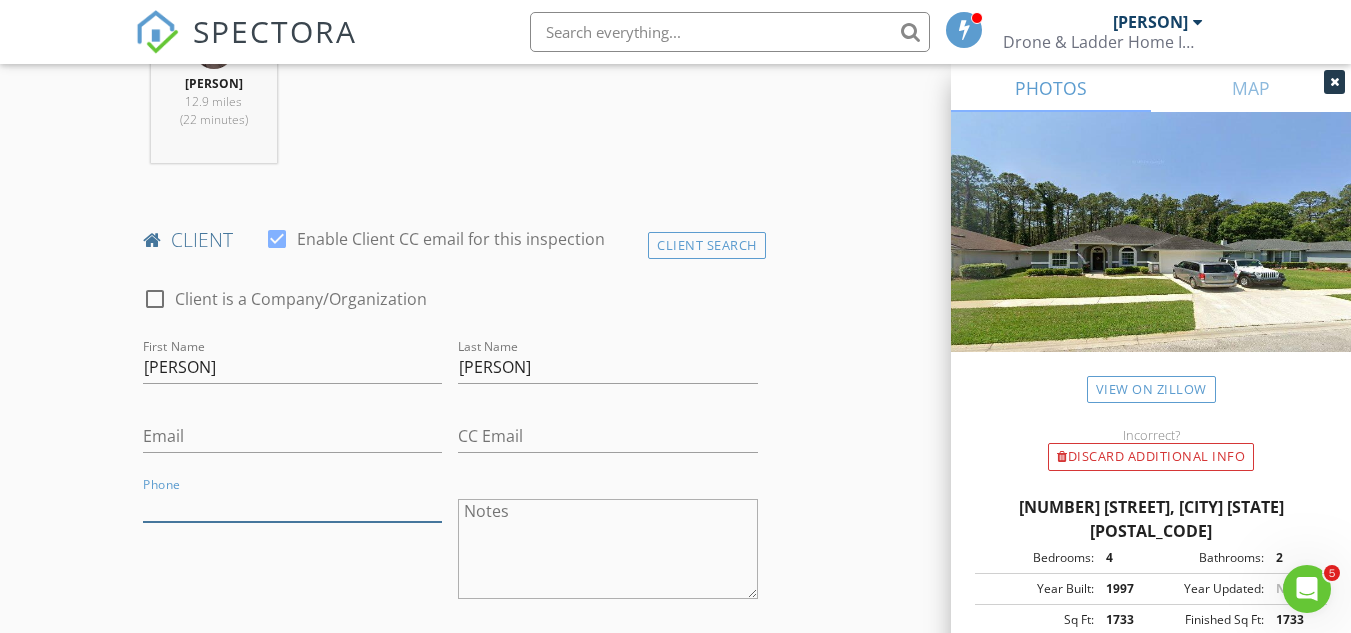 click on "Phone" at bounding box center (292, 505) 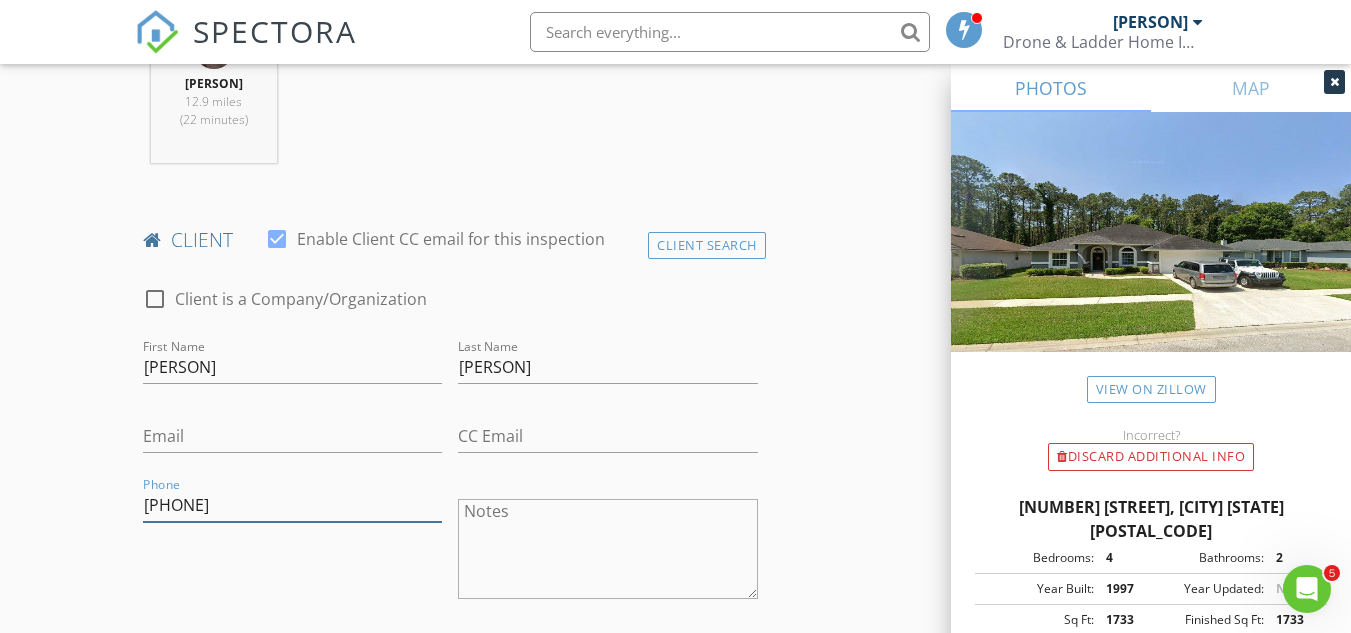 type on "603-307-0705" 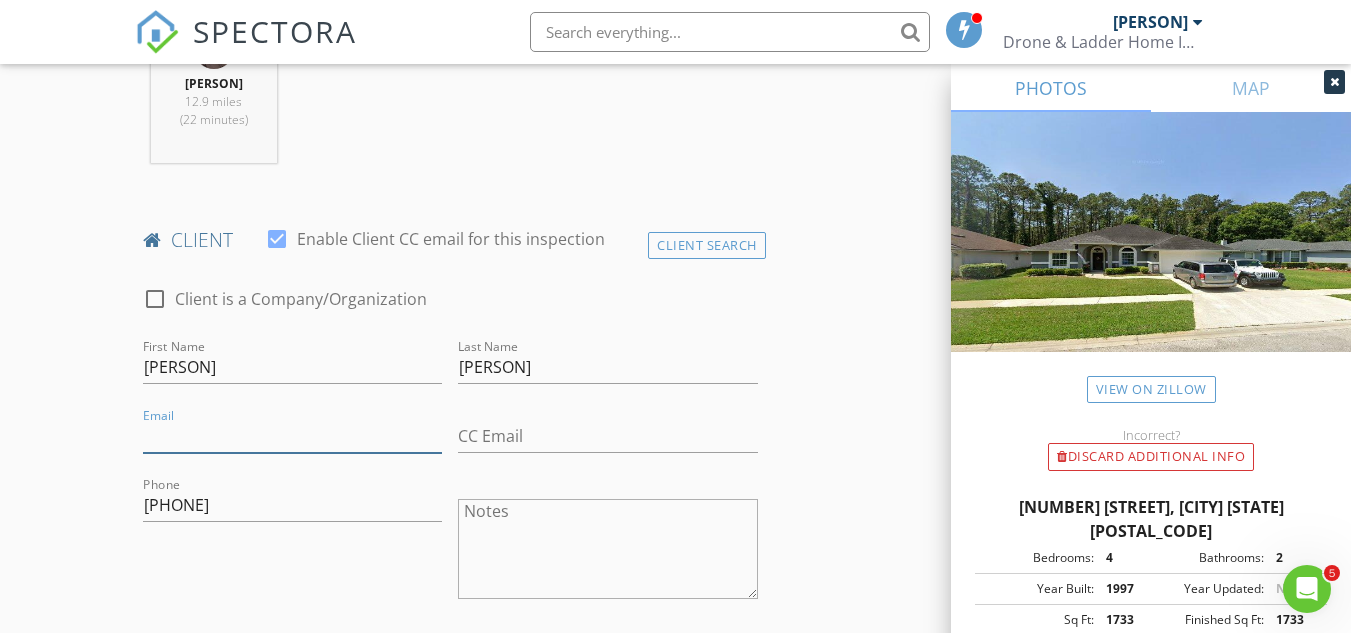click on "Email" at bounding box center [292, 436] 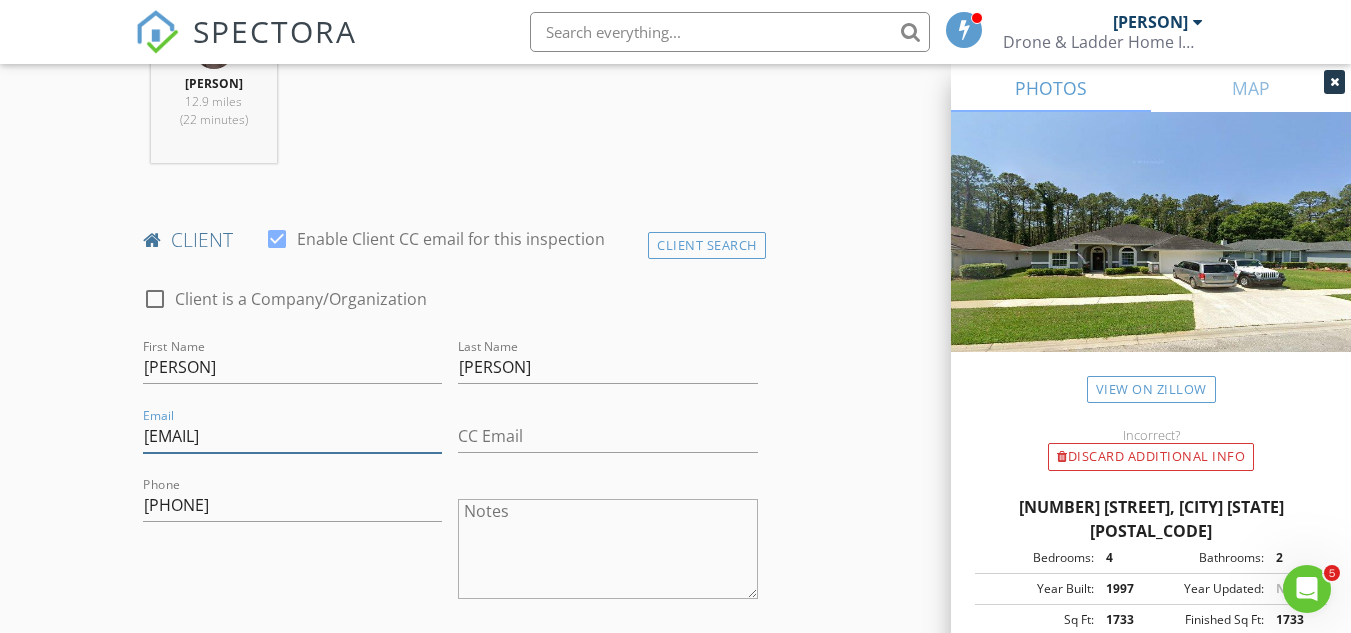 type on "sacase01@gmail.com" 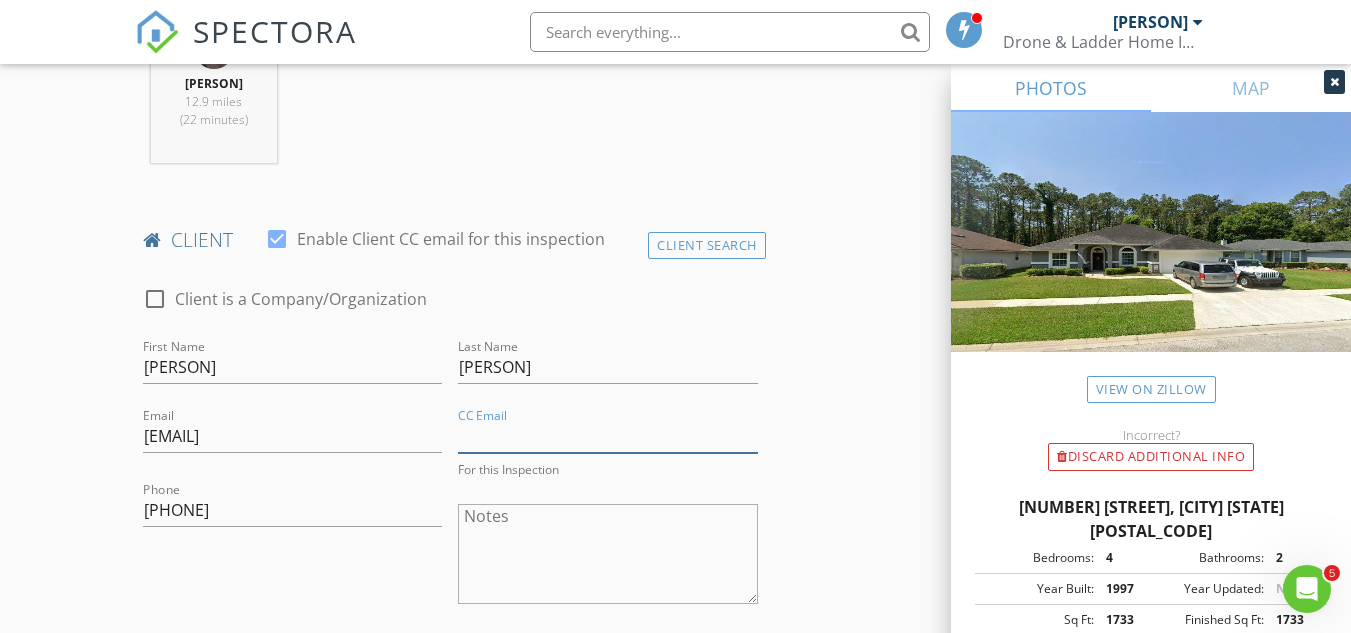 click on "CC Email" at bounding box center [607, 436] 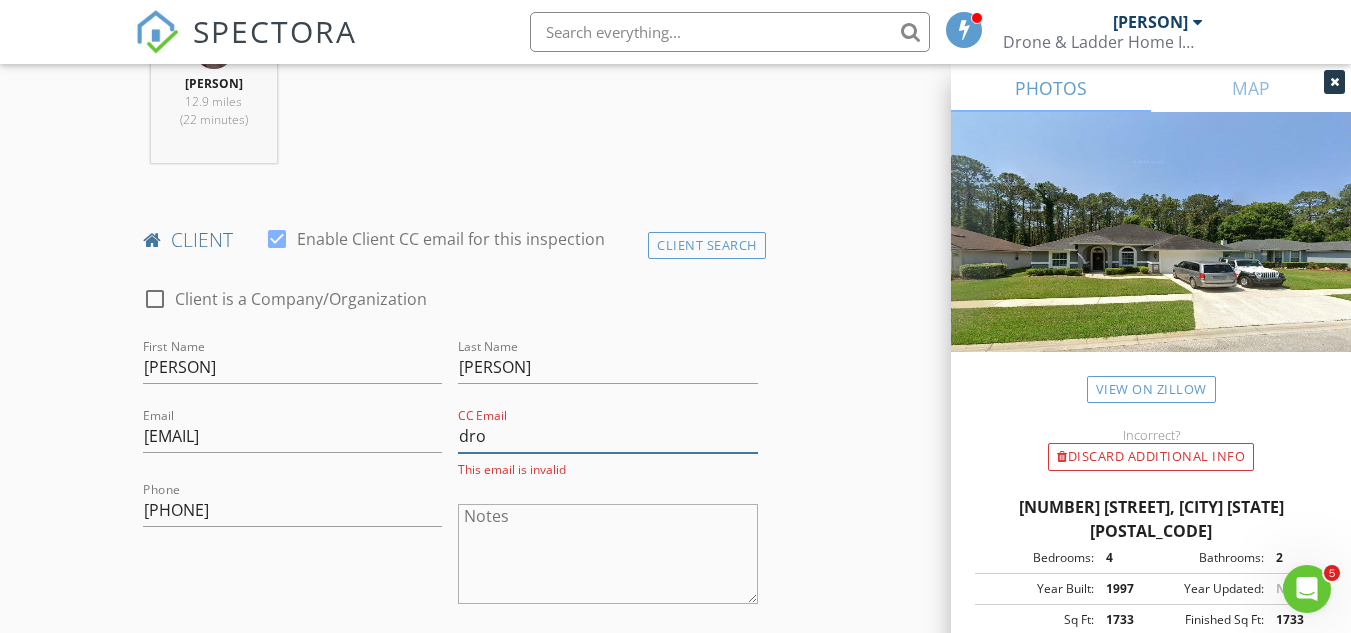 type on "[EMAIL]" 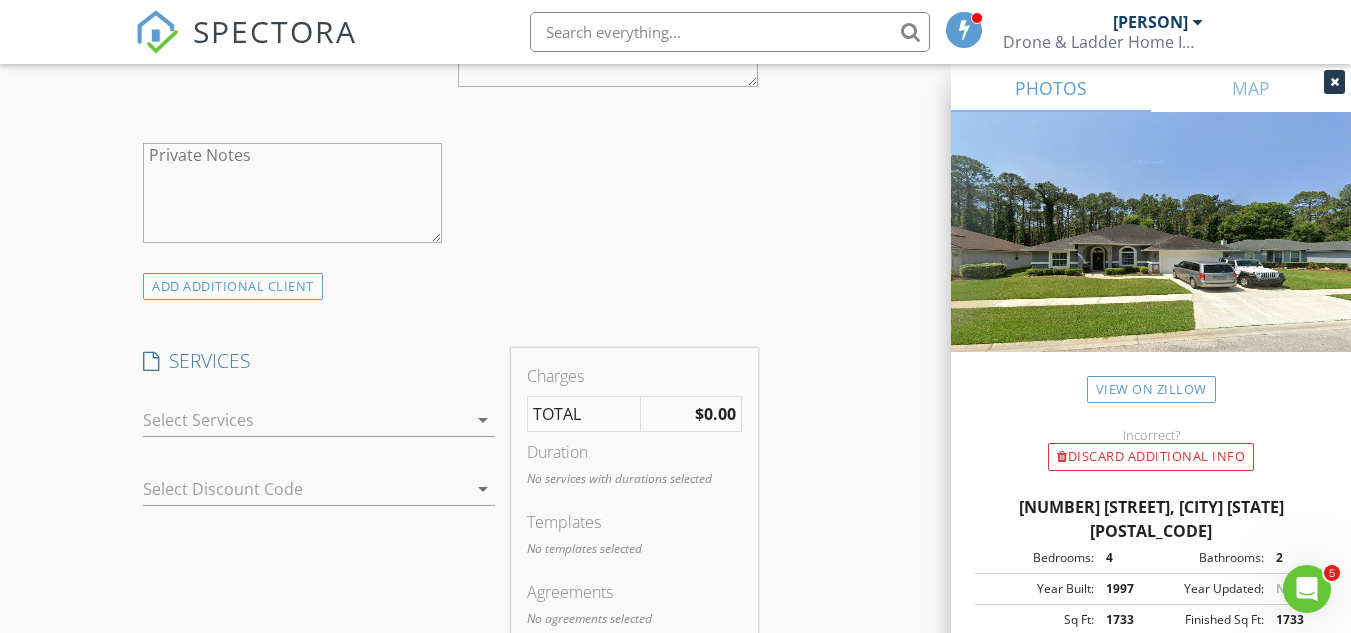 scroll, scrollTop: 1362, scrollLeft: 0, axis: vertical 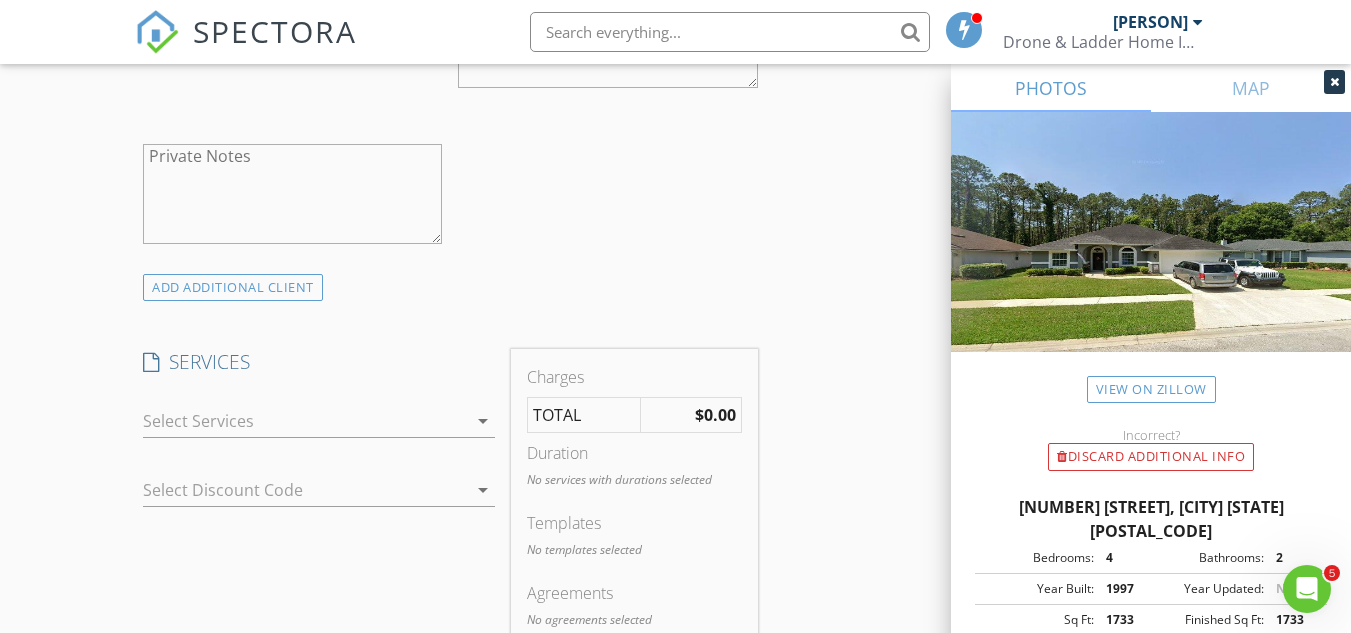 click at bounding box center [305, 421] 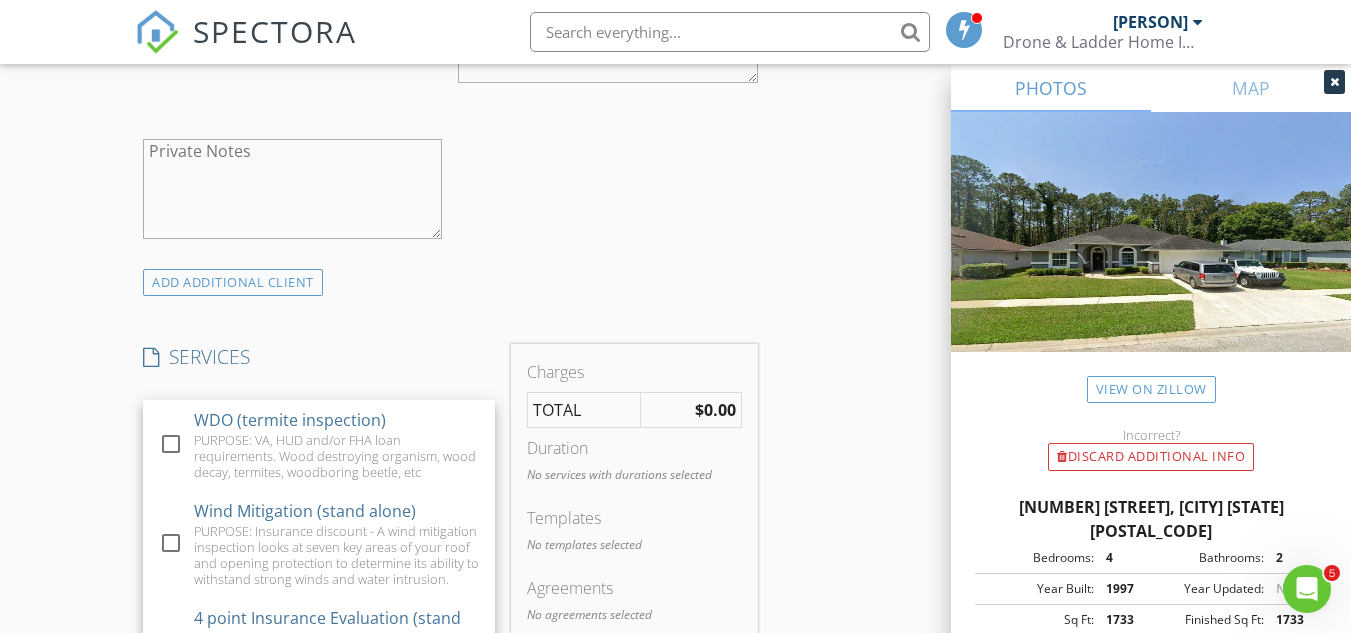 scroll, scrollTop: 1357, scrollLeft: 0, axis: vertical 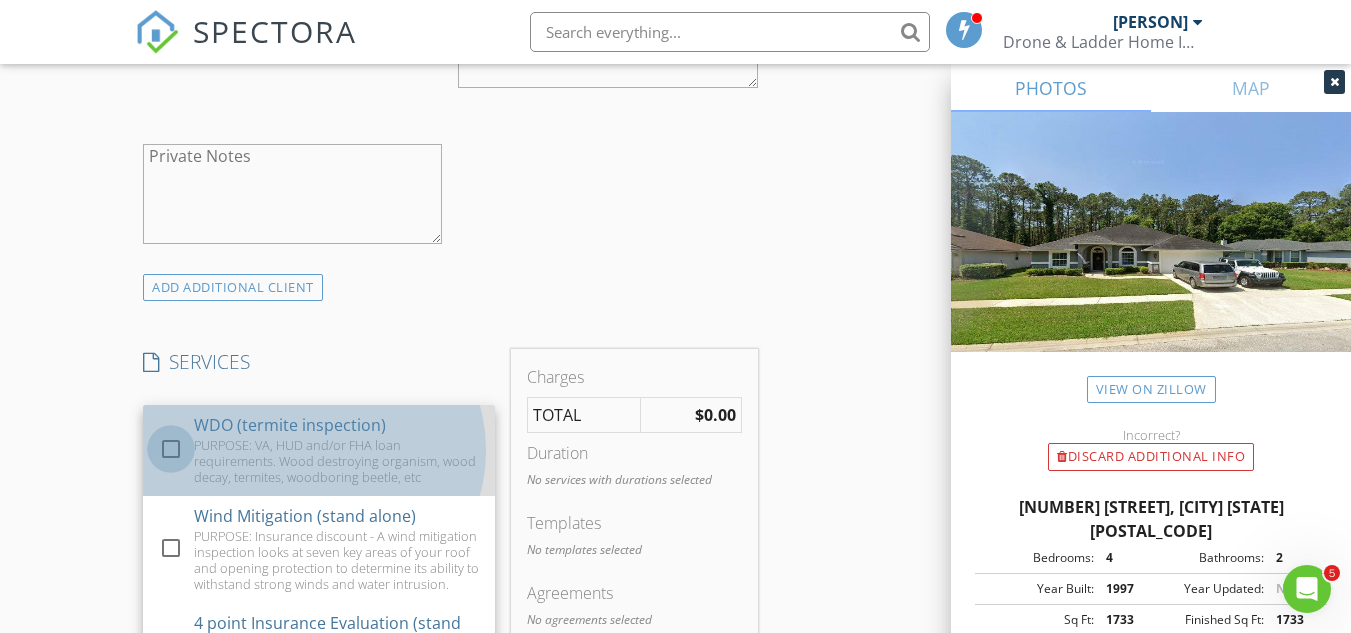 click at bounding box center (171, 449) 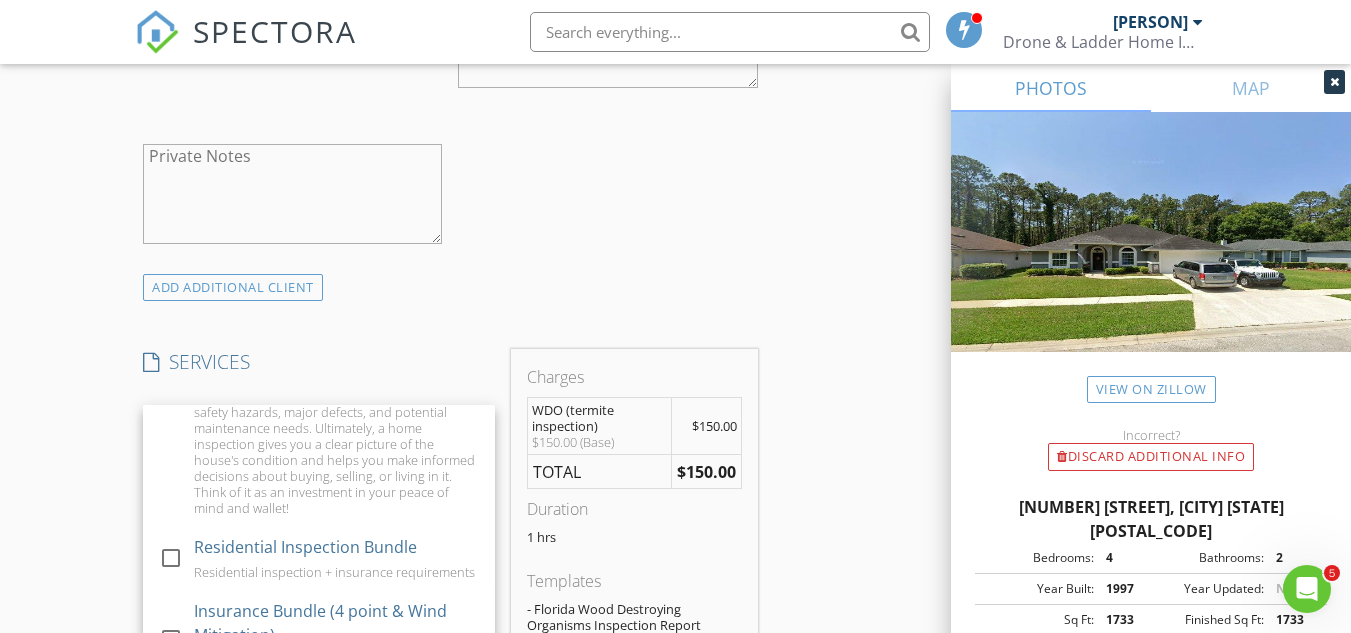 scroll, scrollTop: 623, scrollLeft: 0, axis: vertical 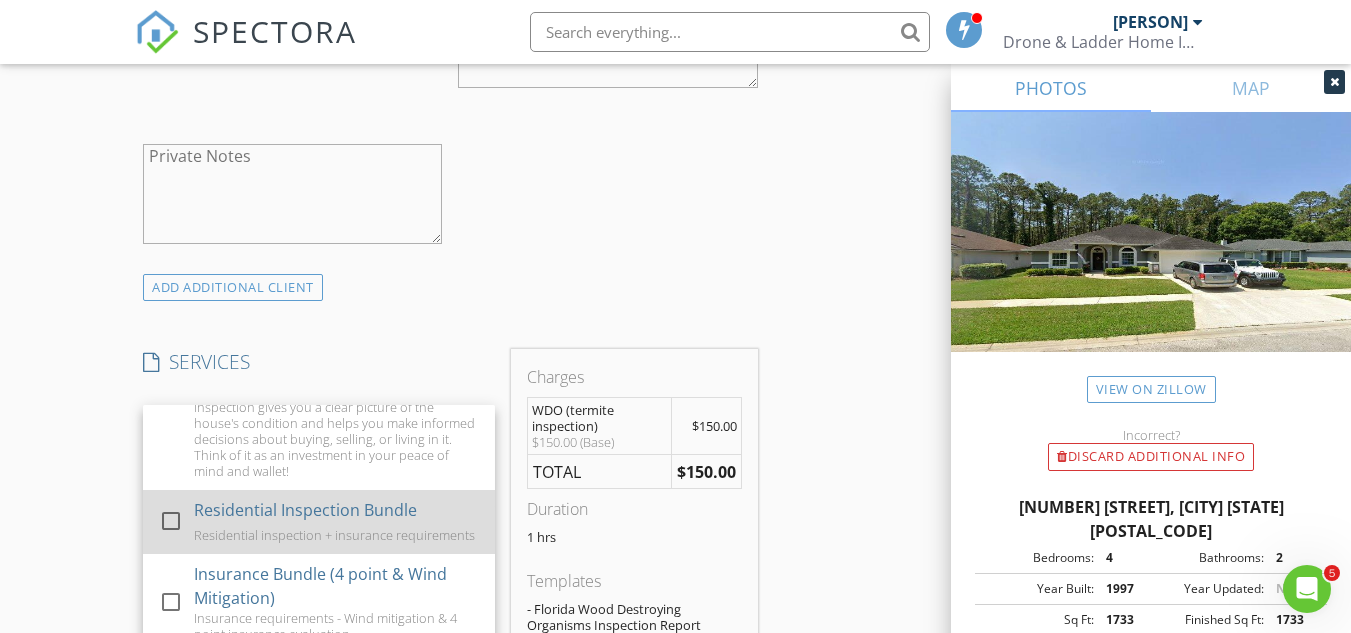 click at bounding box center (171, 521) 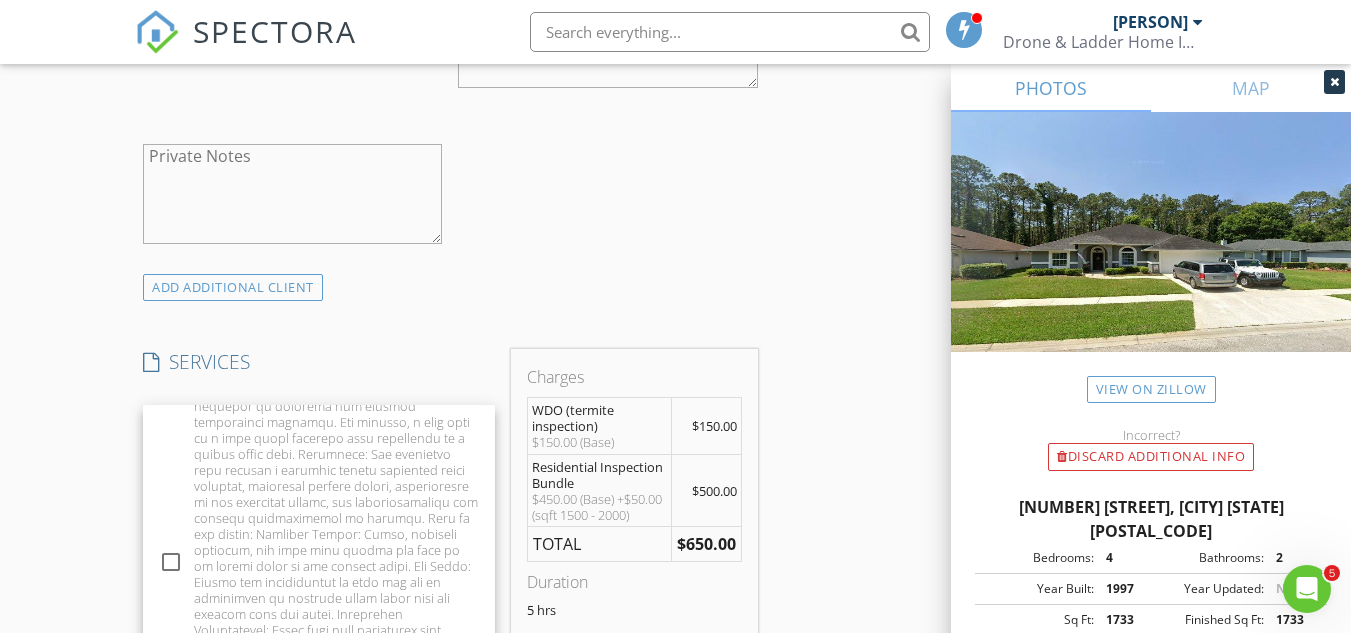 scroll, scrollTop: 1592, scrollLeft: 0, axis: vertical 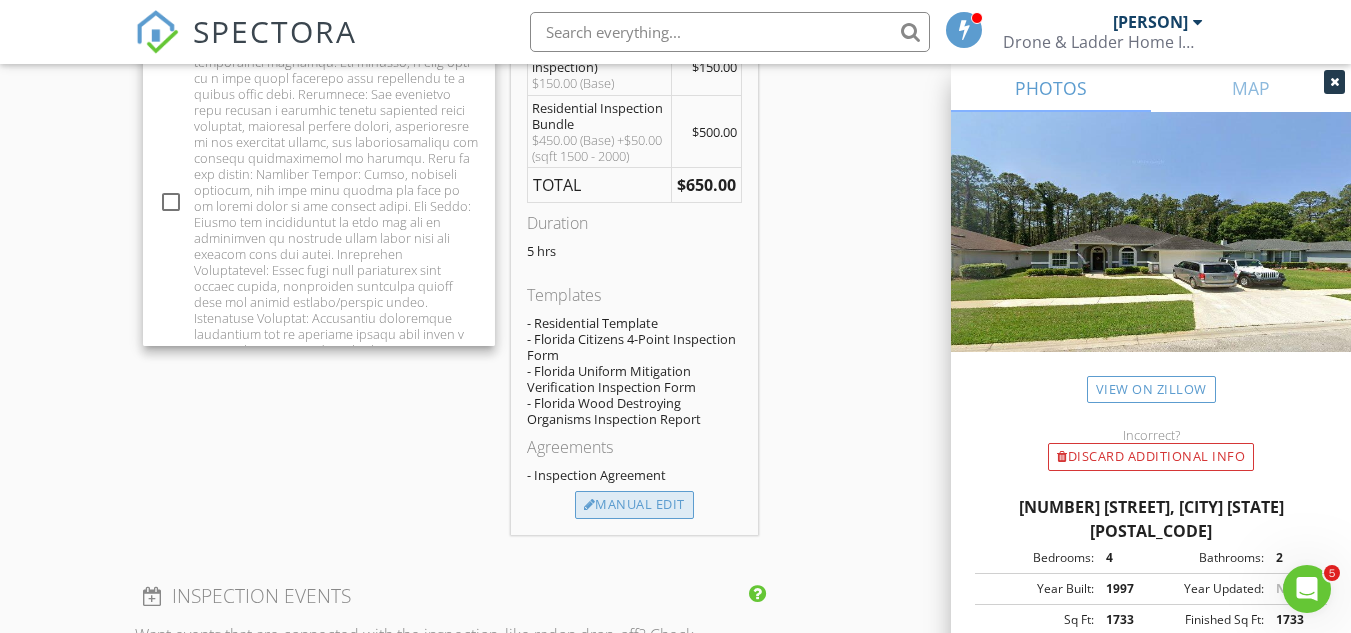 click on "Manual Edit" at bounding box center (634, 505) 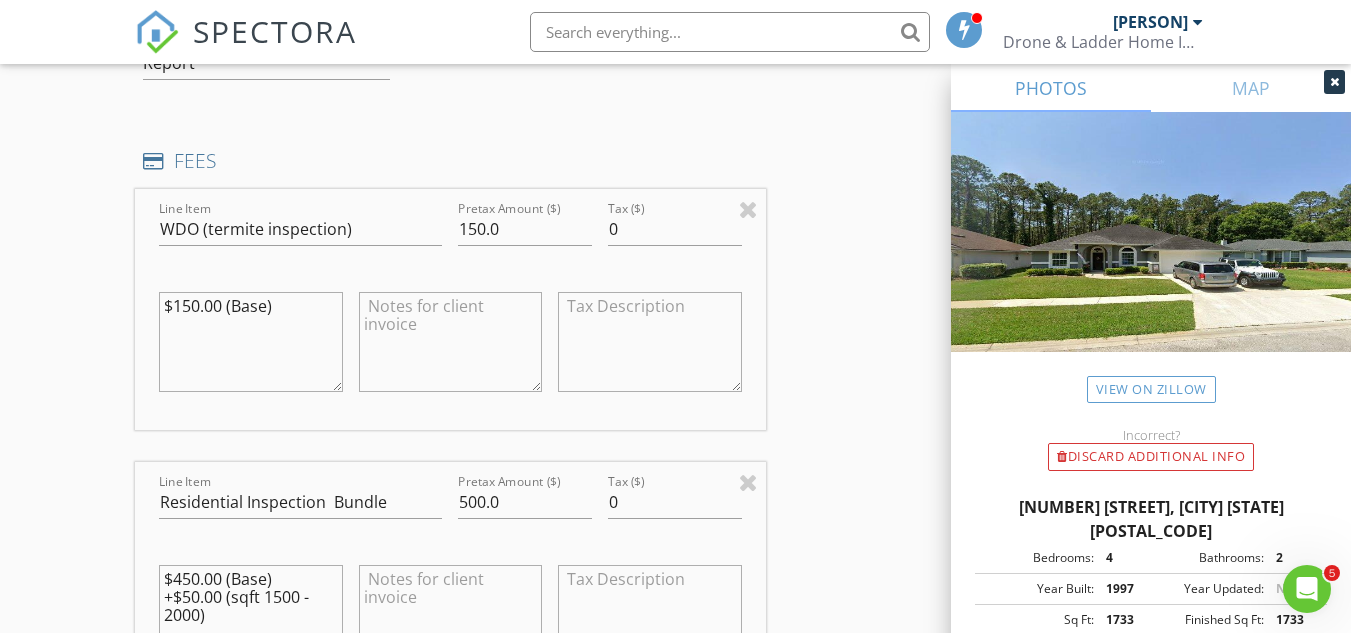 scroll, scrollTop: 1902, scrollLeft: 0, axis: vertical 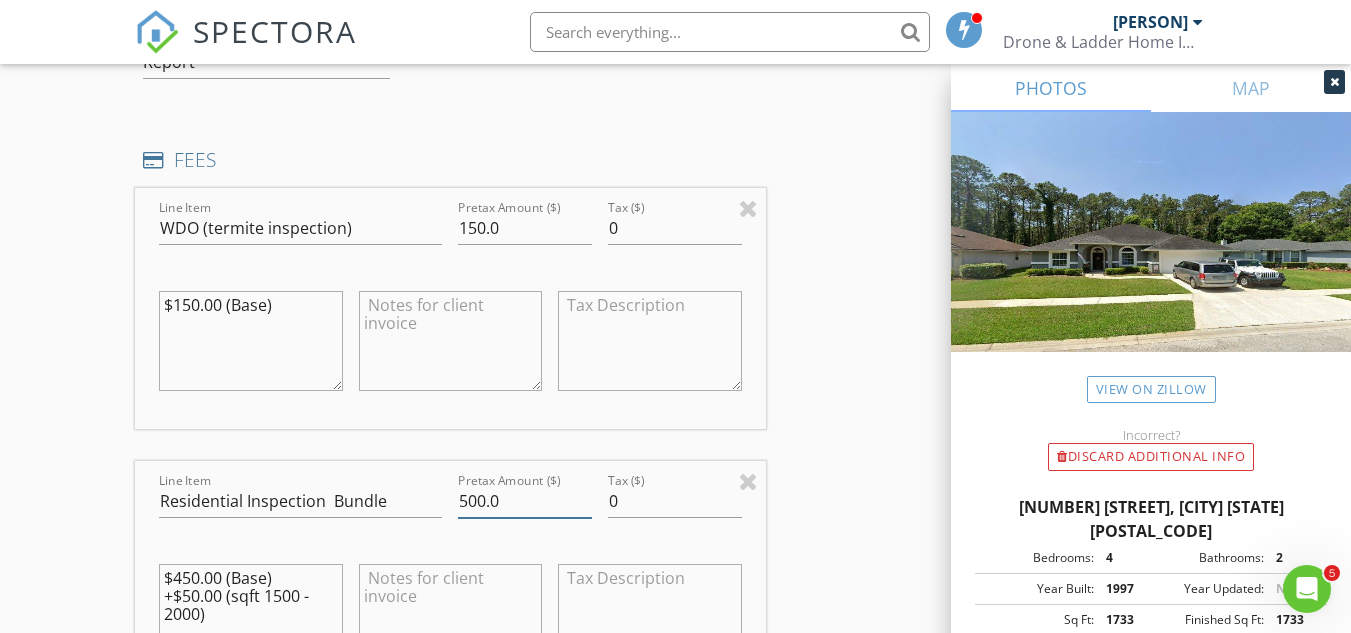 click on "500.0" at bounding box center [525, 501] 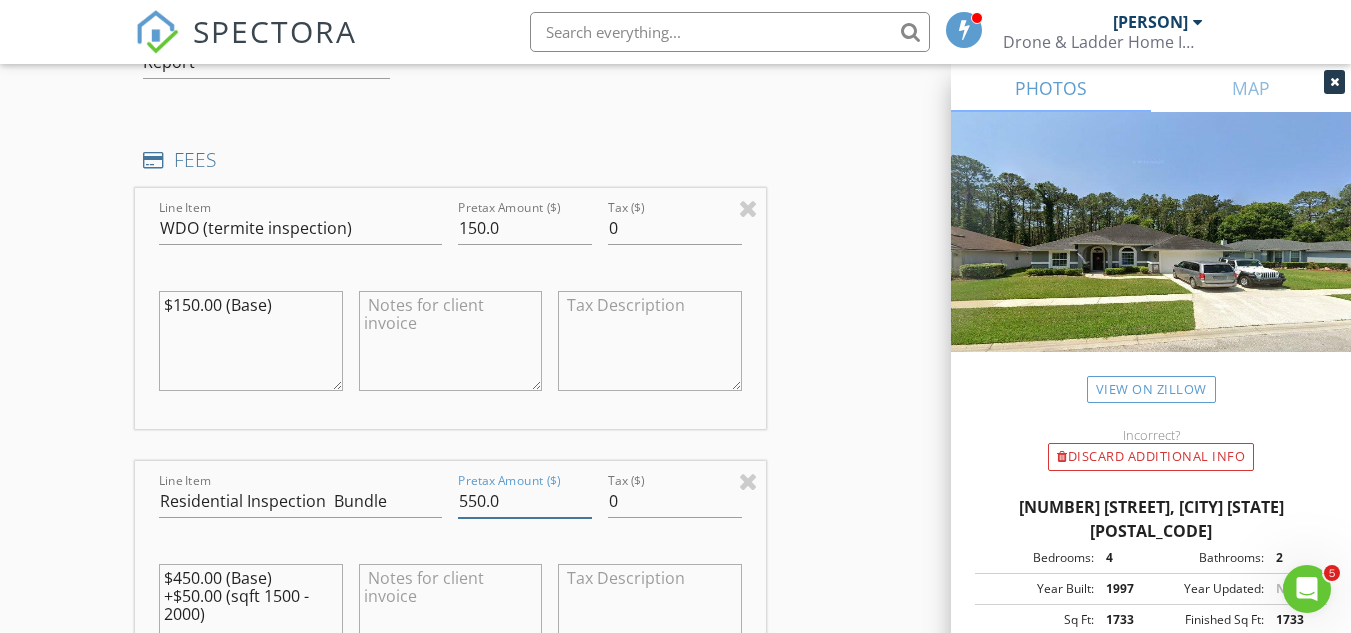 type on "550.0" 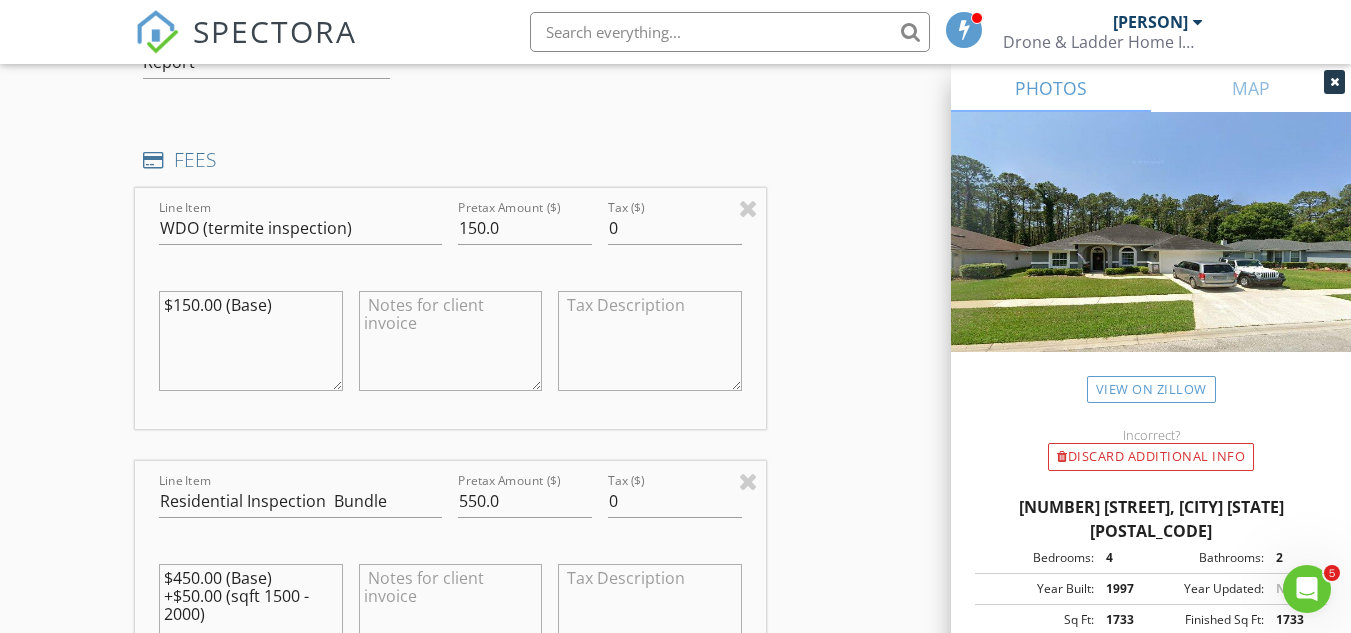 click on "$450.00 (Base)
+$50.00 (sqft 1500 - 2000)" at bounding box center (250, 614) 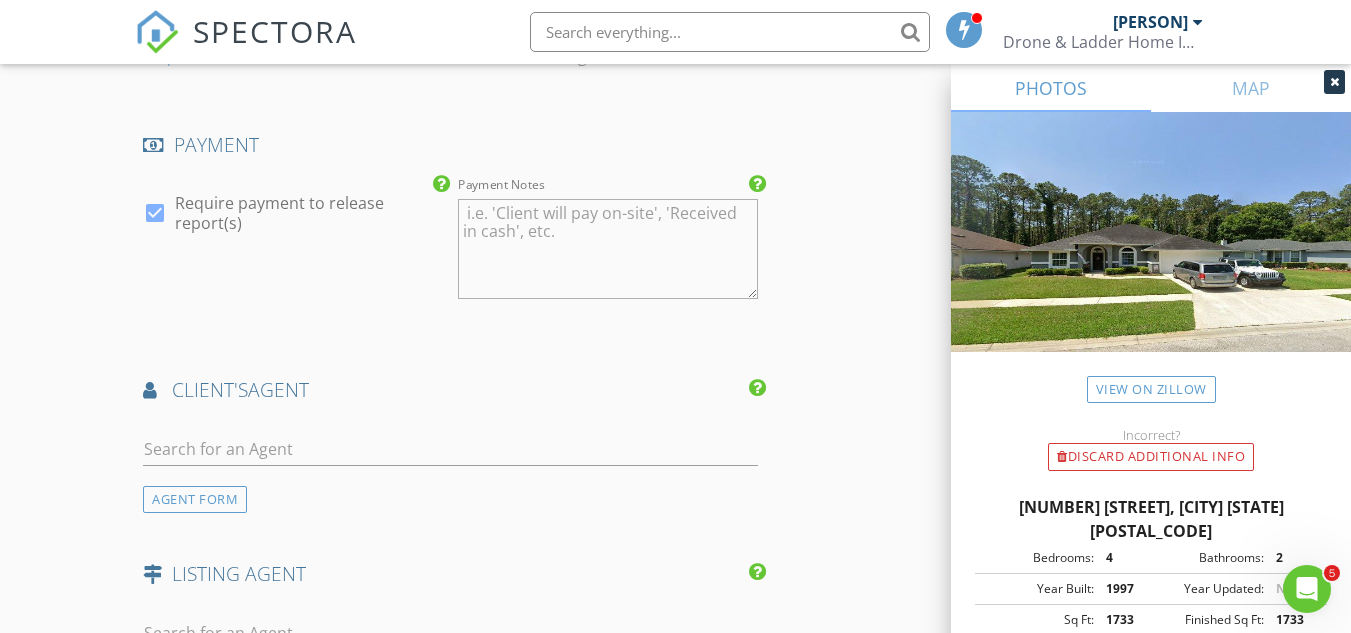 scroll, scrollTop: 2834, scrollLeft: 0, axis: vertical 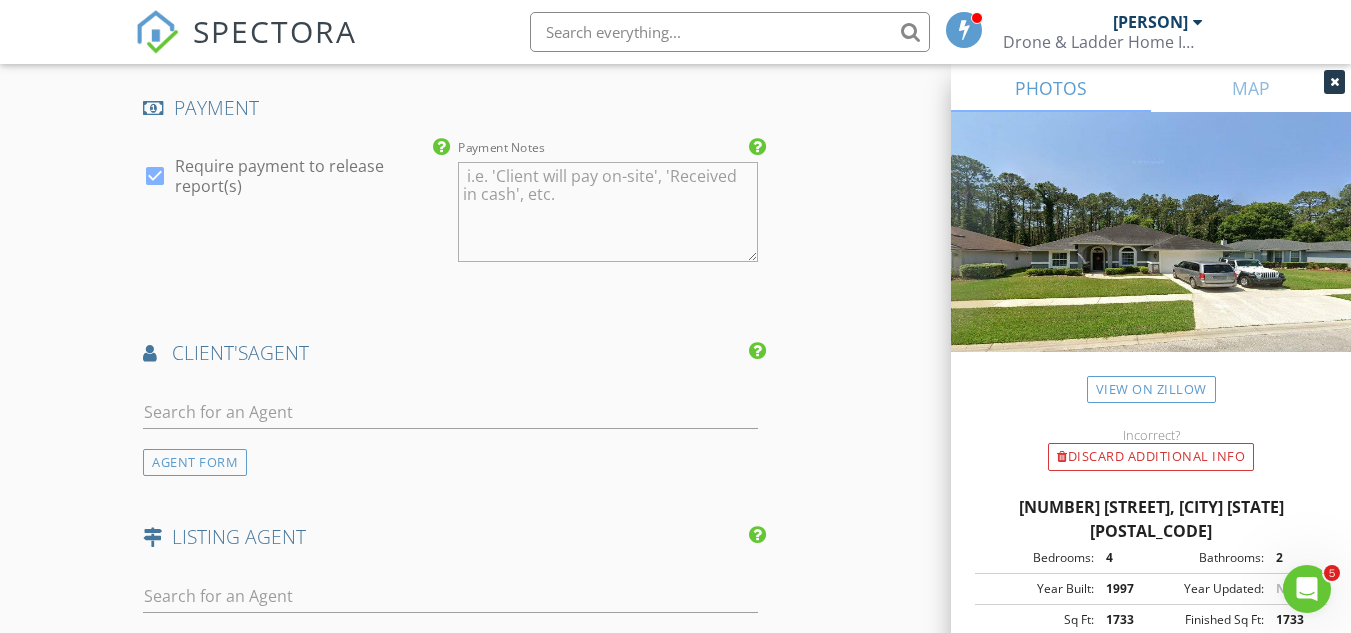type on "$500.00 (Base)
+$50.00 (sqft 1500 - 2000)" 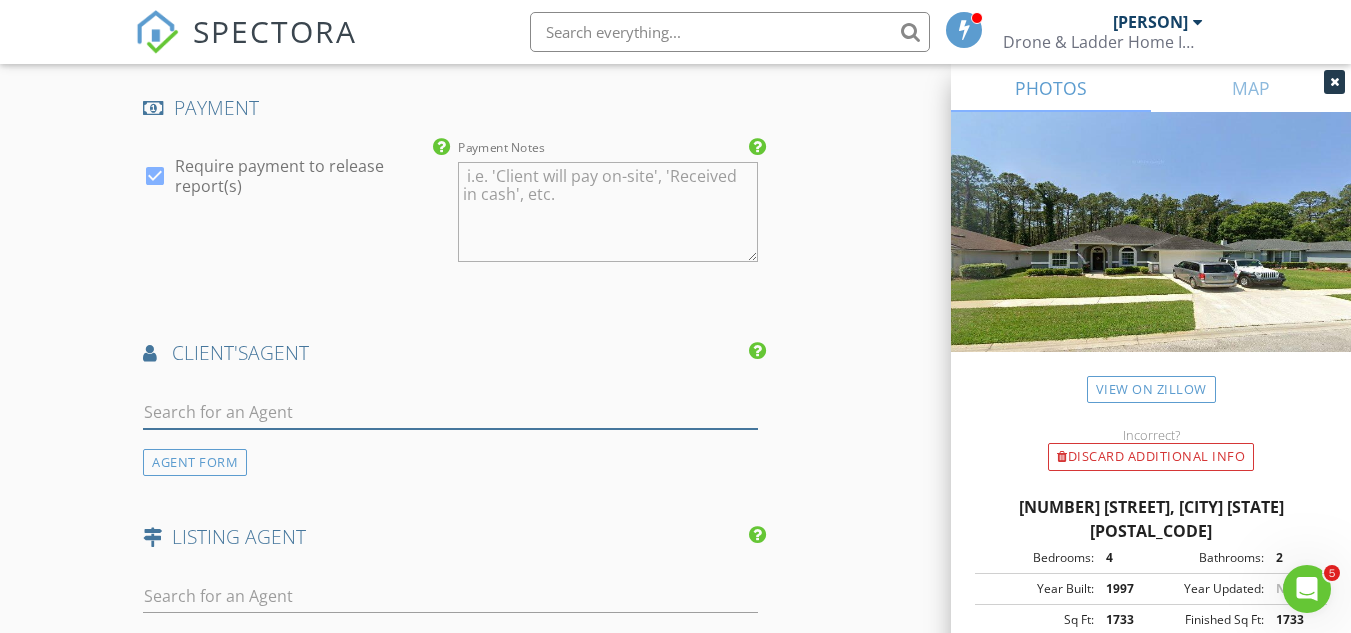 click at bounding box center (450, 412) 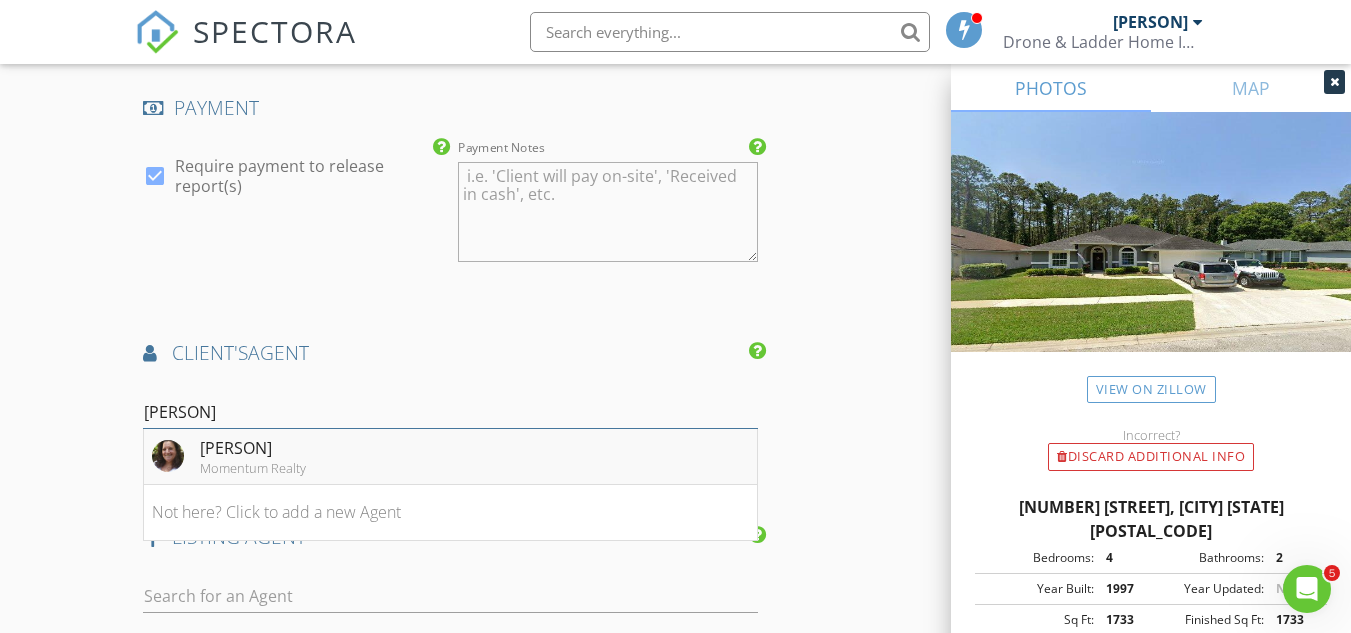type on "jayna" 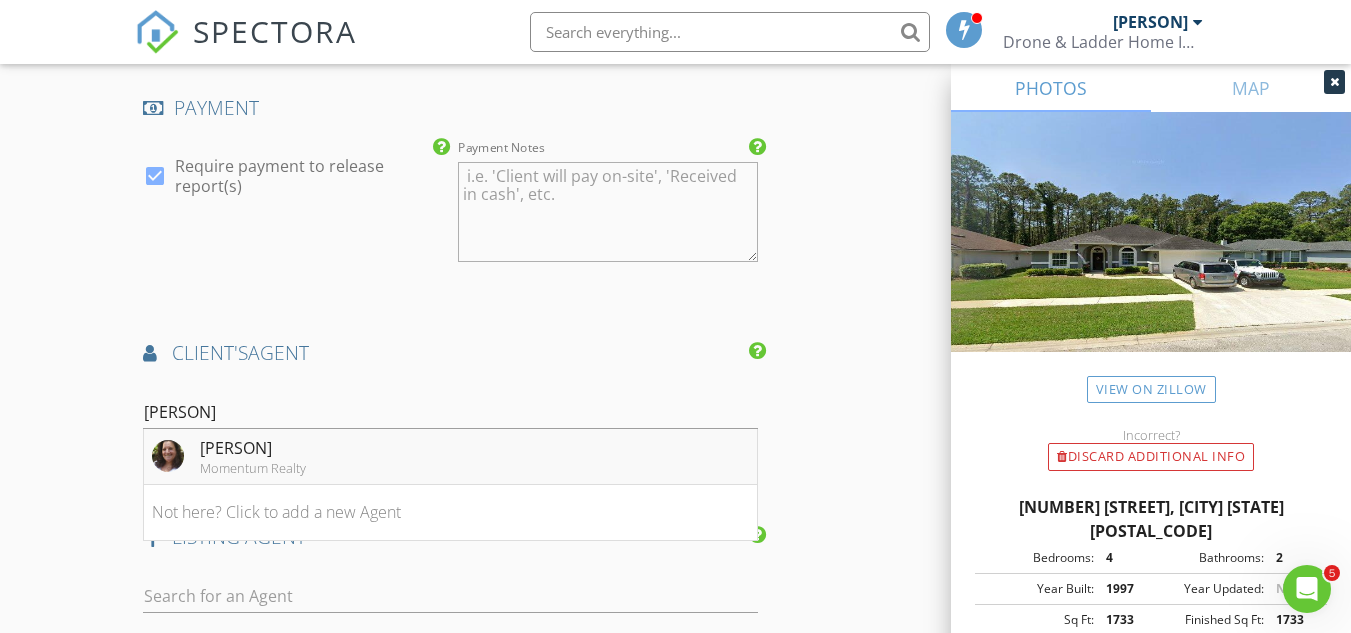 click on "Jayna Belardo" at bounding box center (253, 448) 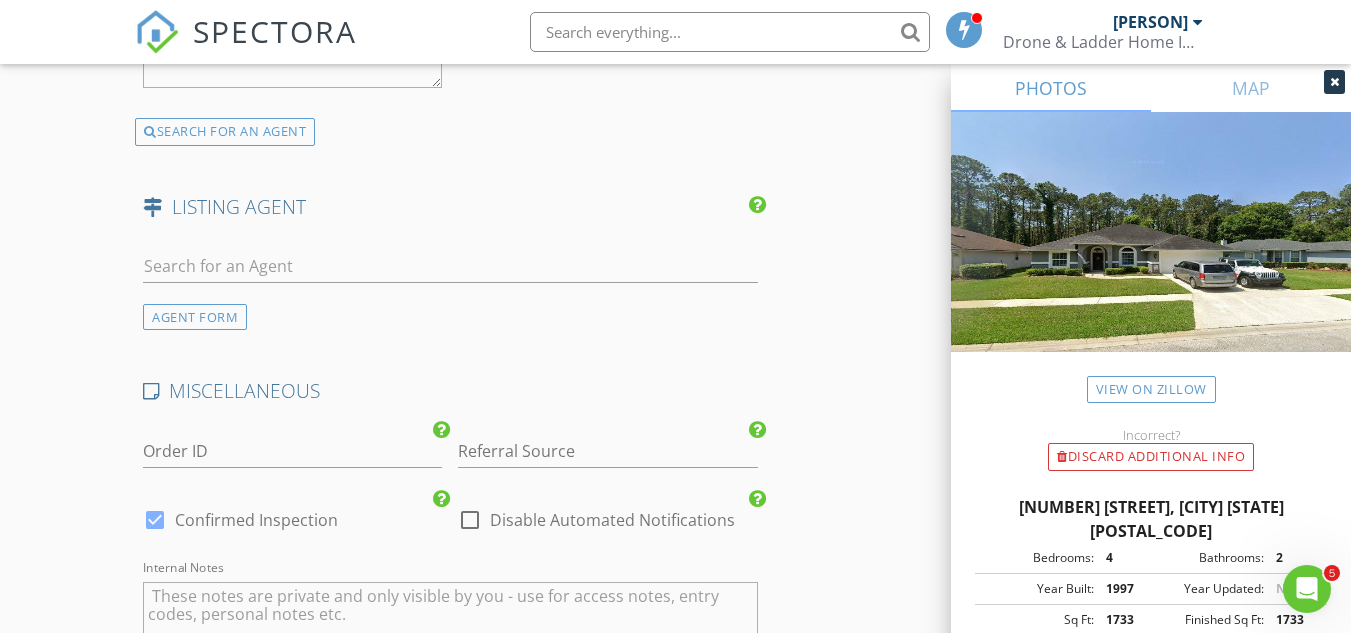 scroll, scrollTop: 3663, scrollLeft: 0, axis: vertical 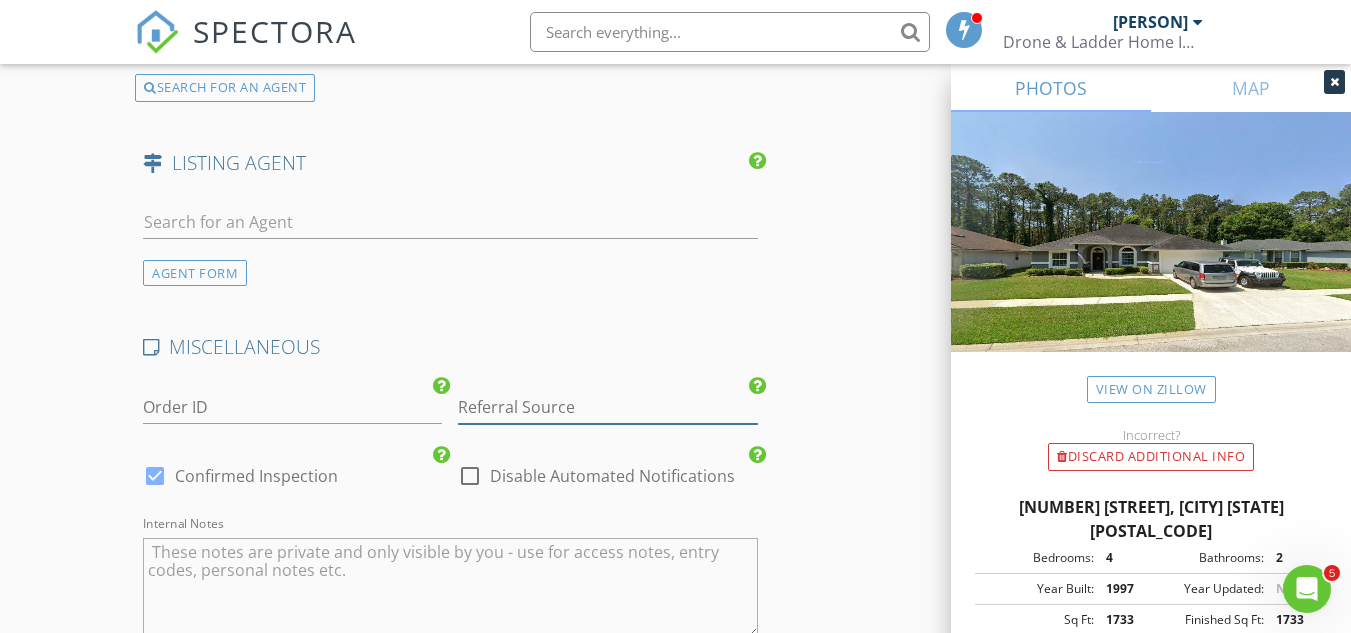 click at bounding box center (607, 407) 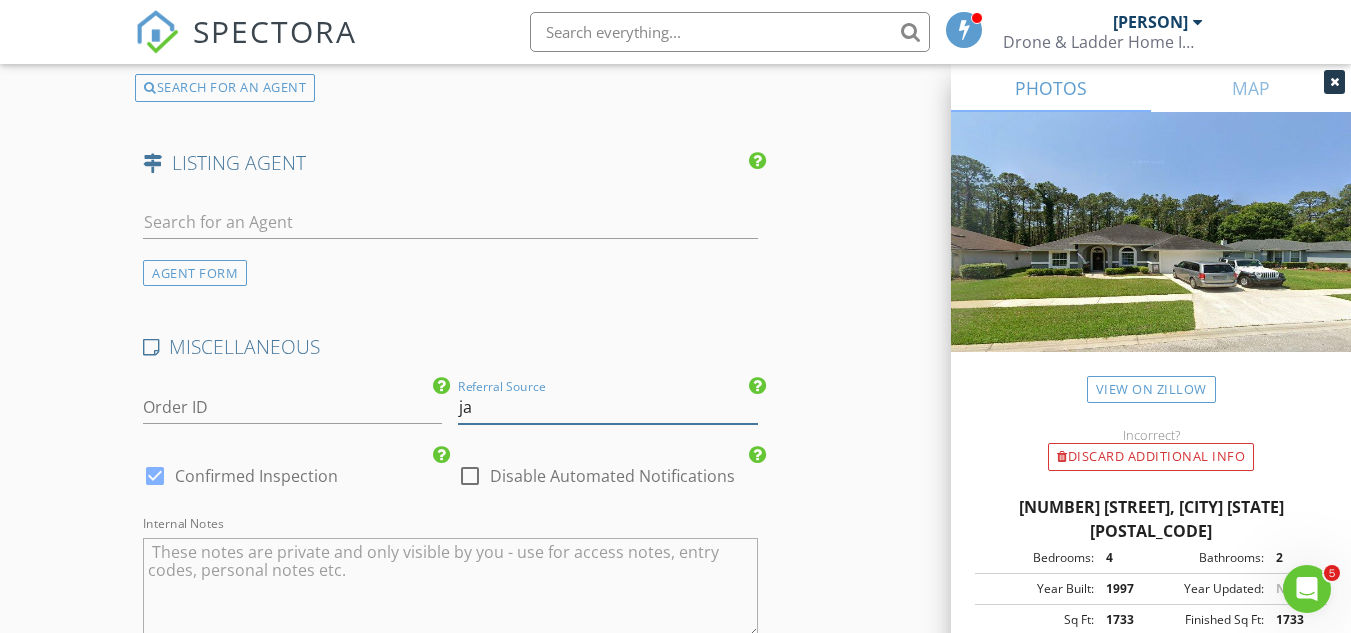 type on "j" 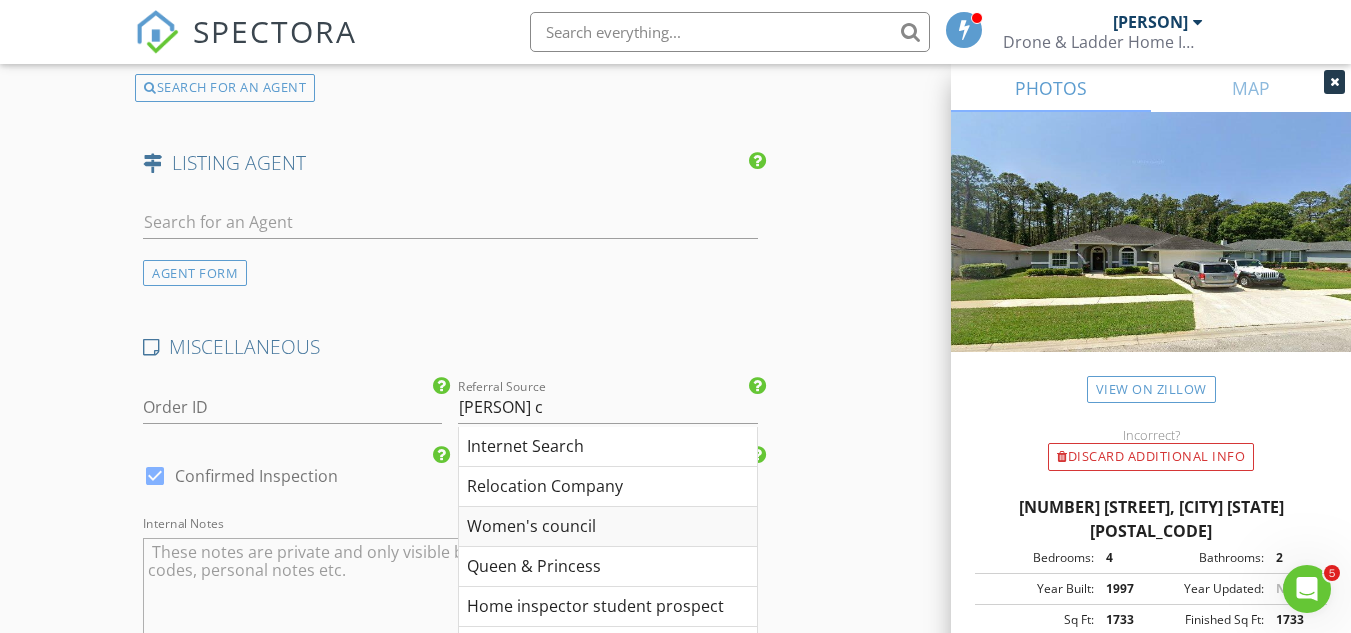 click on "Women's council" at bounding box center [607, 527] 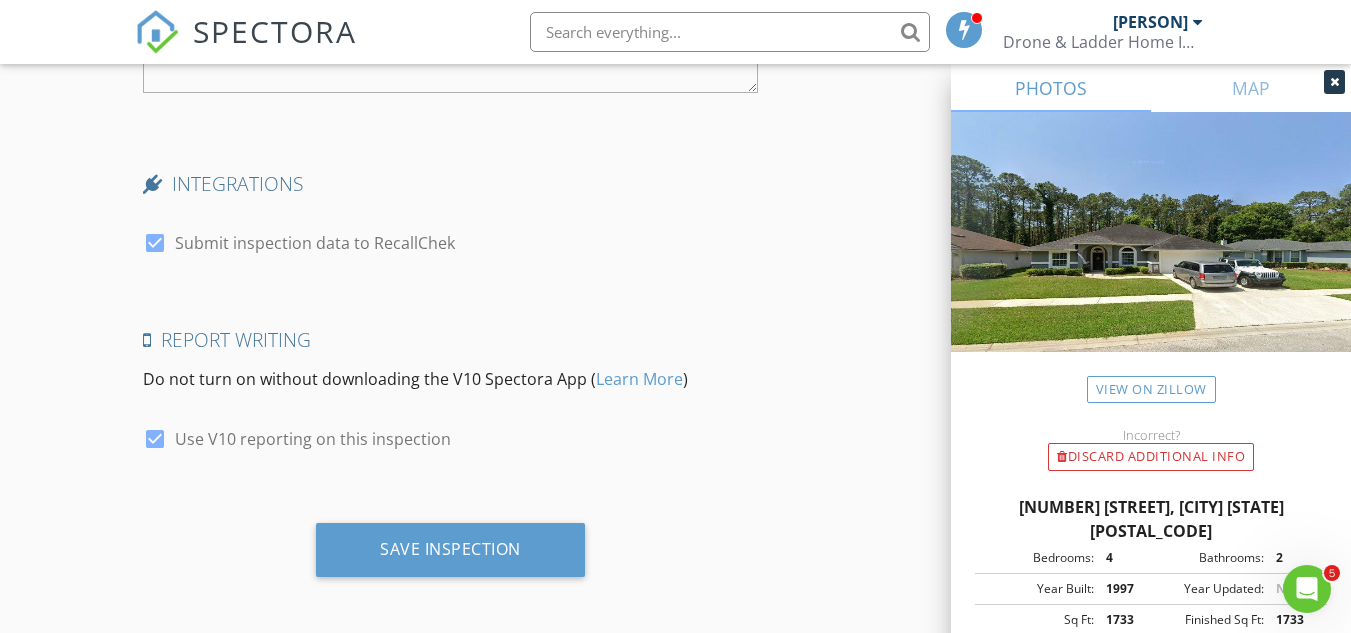 scroll, scrollTop: 4233, scrollLeft: 0, axis: vertical 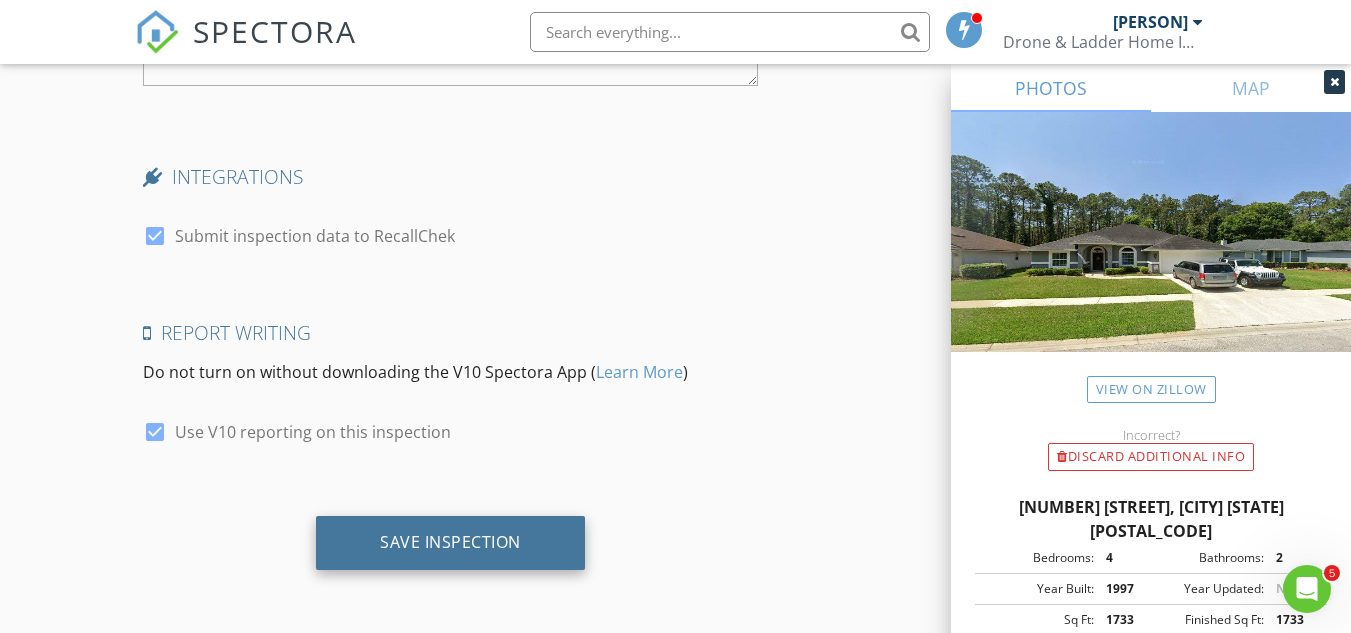 click on "Save Inspection" at bounding box center (450, 542) 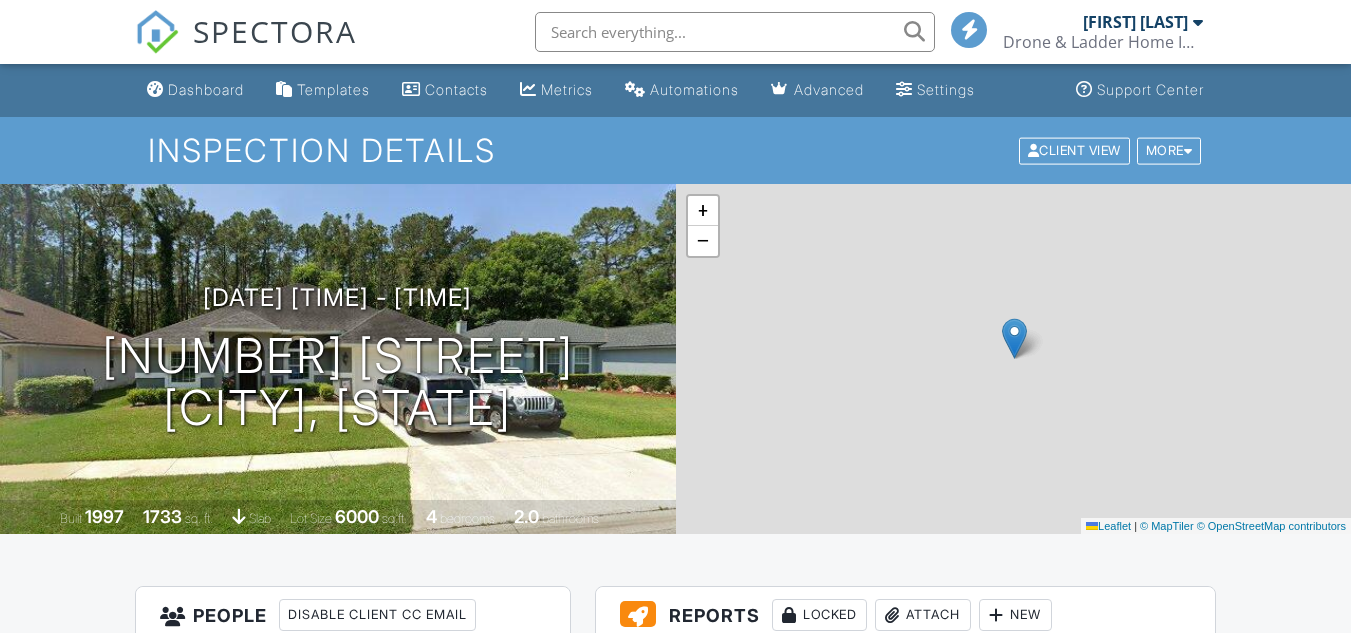 scroll, scrollTop: 0, scrollLeft: 0, axis: both 